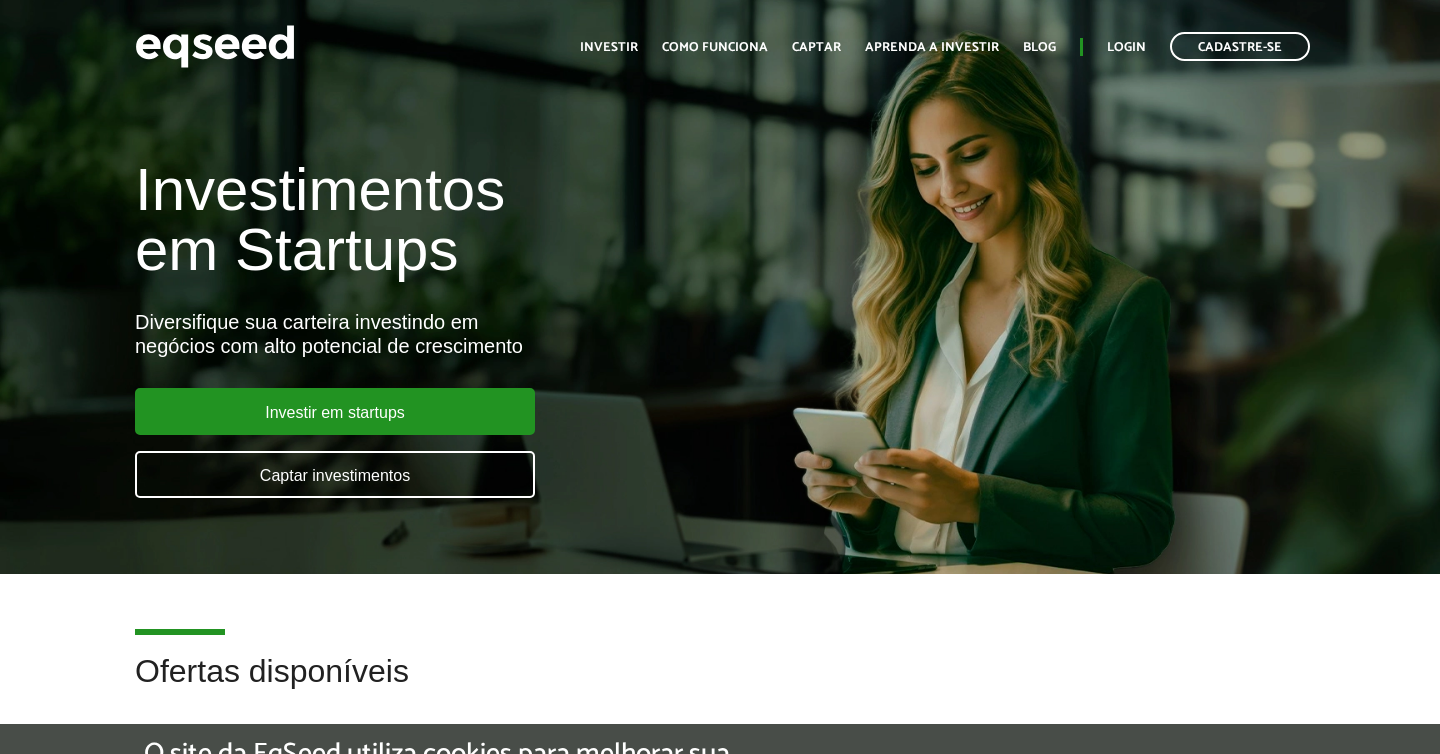 scroll, scrollTop: 0, scrollLeft: 0, axis: both 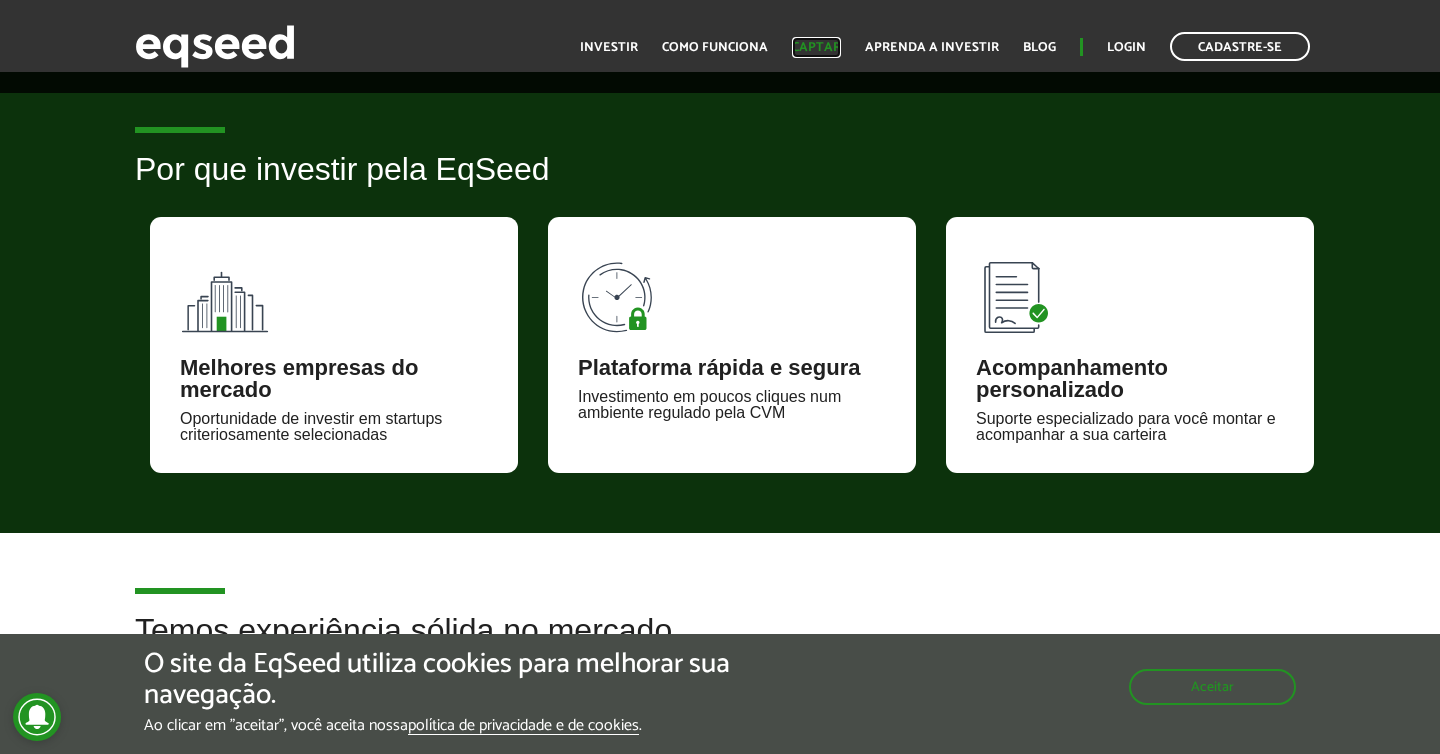 click on "Captar" at bounding box center (816, 47) 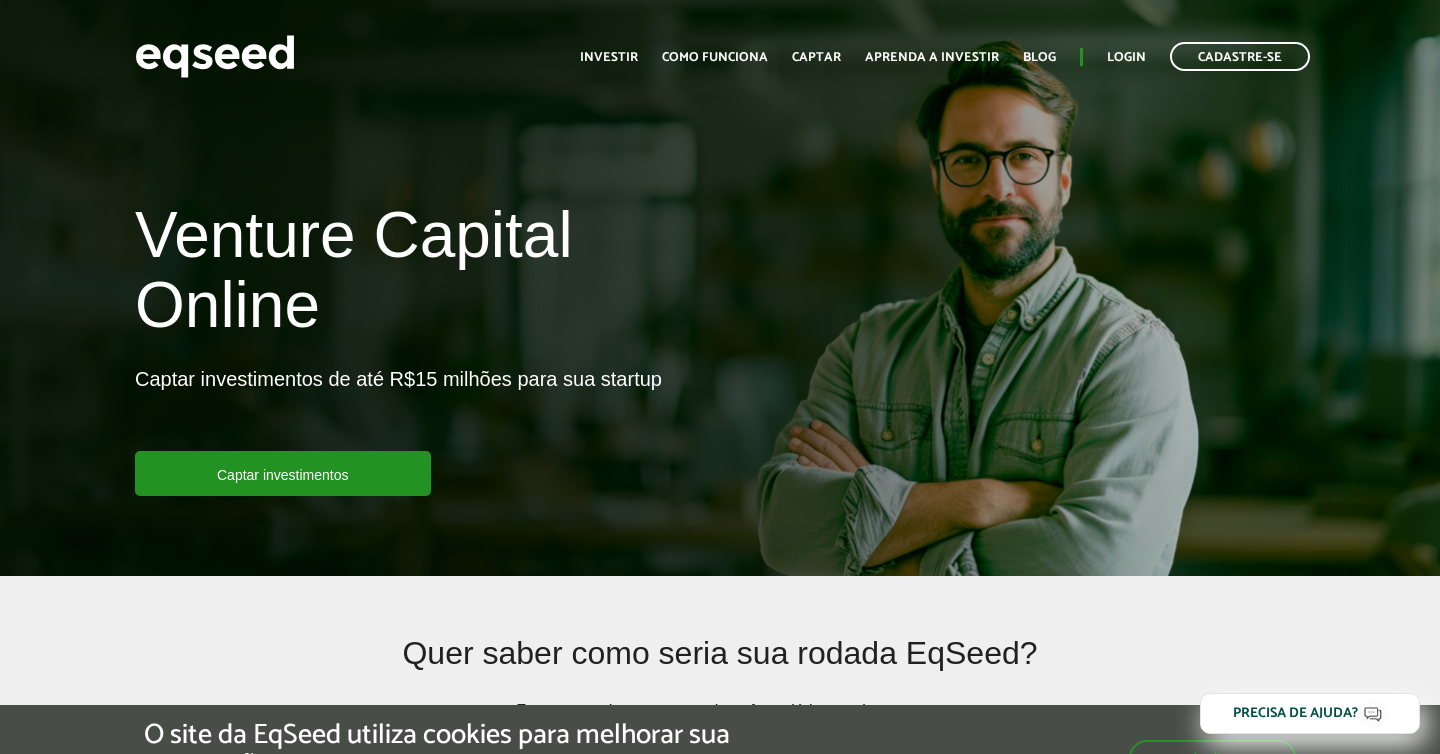scroll, scrollTop: 0, scrollLeft: 0, axis: both 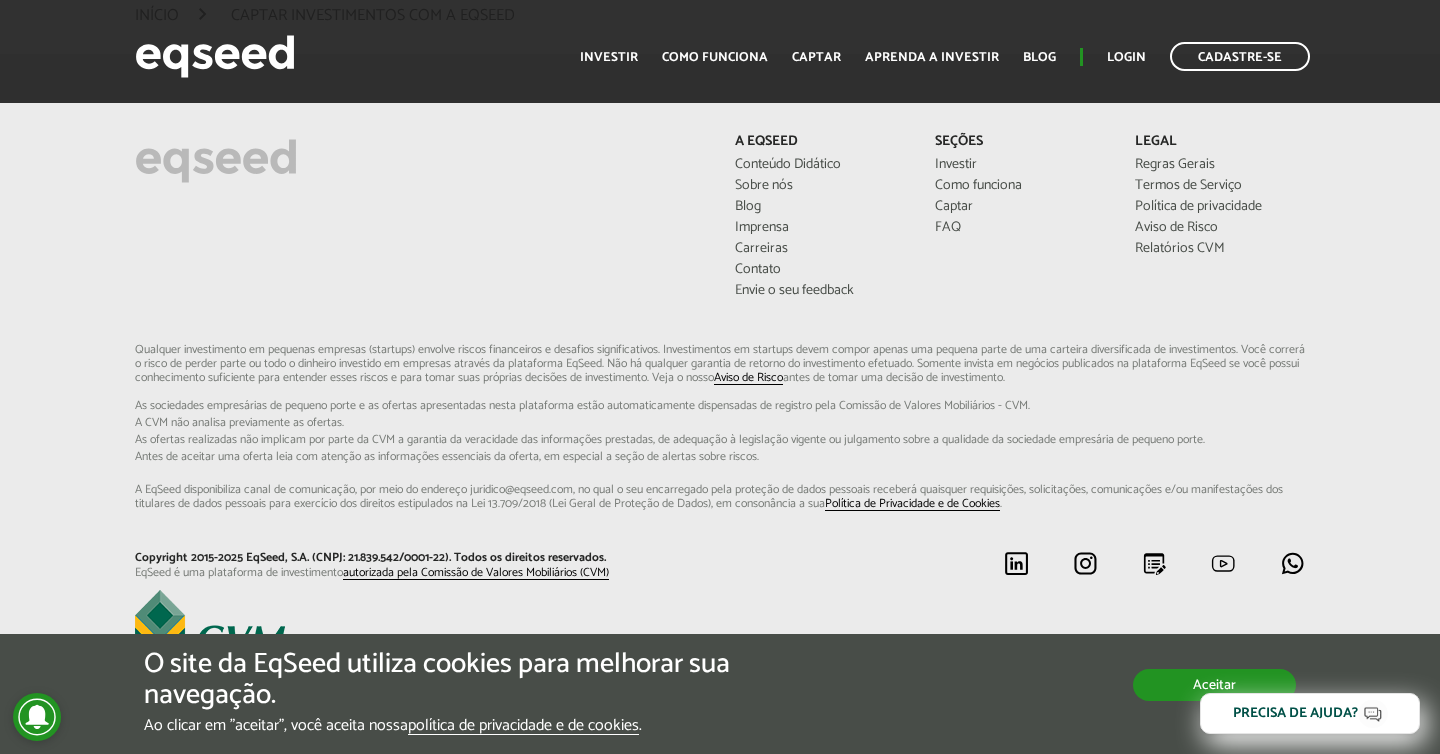 click on "Aceitar" at bounding box center (1214, 685) 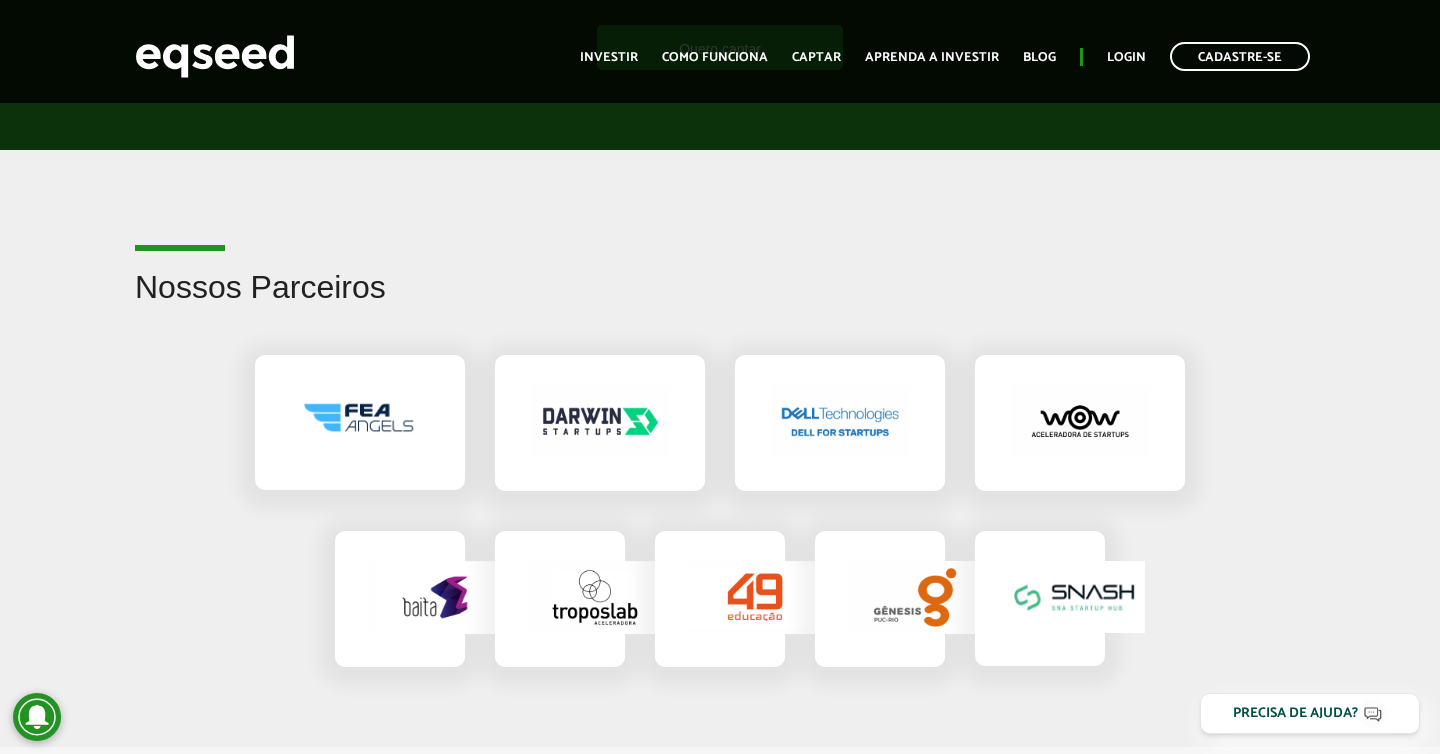 scroll, scrollTop: 3116, scrollLeft: 0, axis: vertical 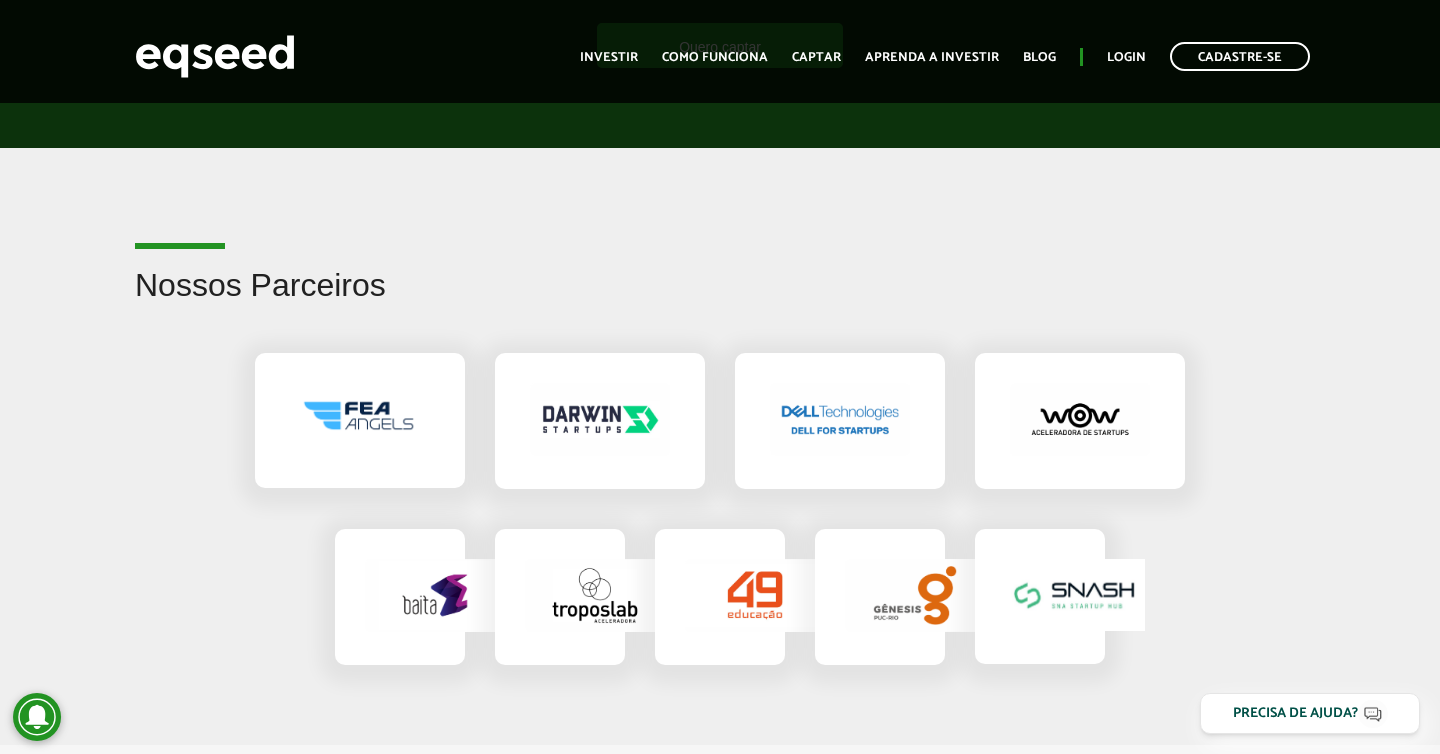 click at bounding box center [360, 420] 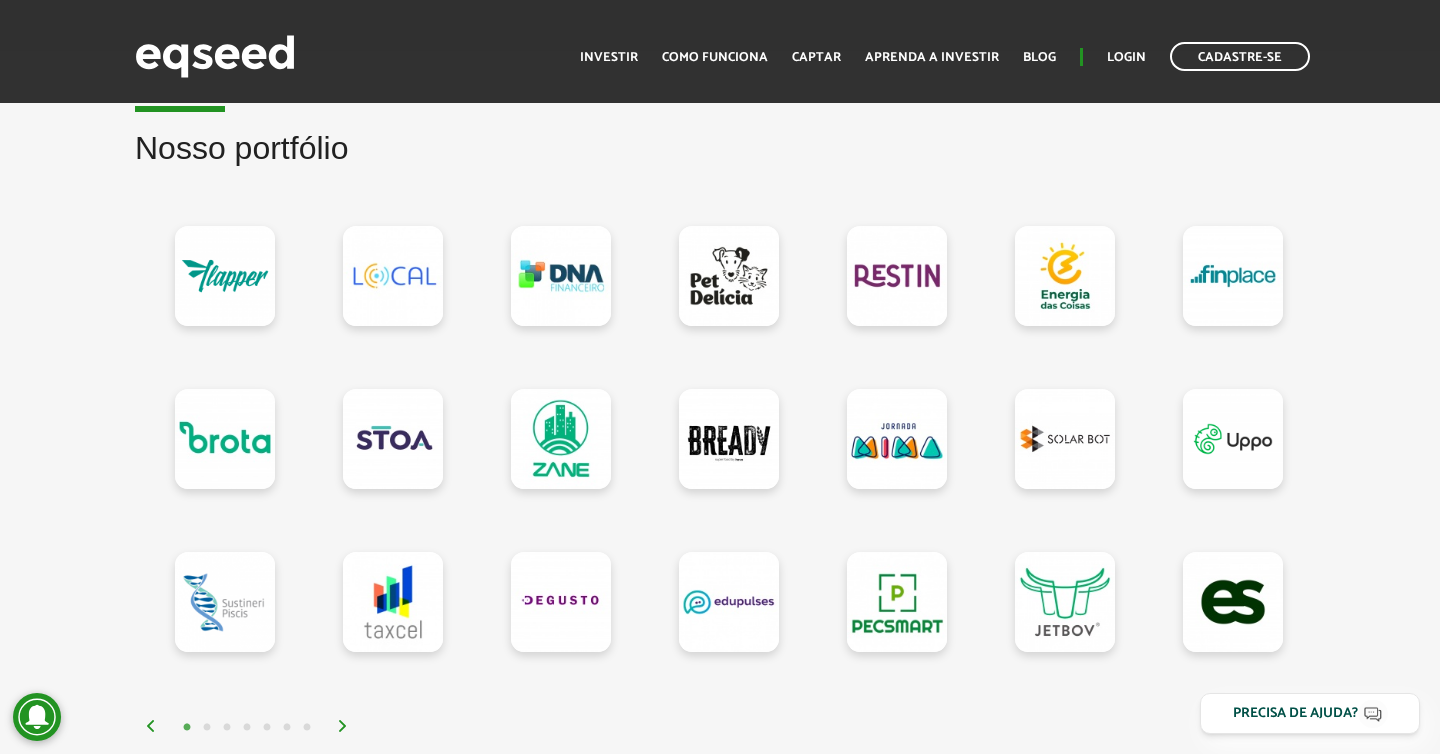 scroll, scrollTop: 1782, scrollLeft: 0, axis: vertical 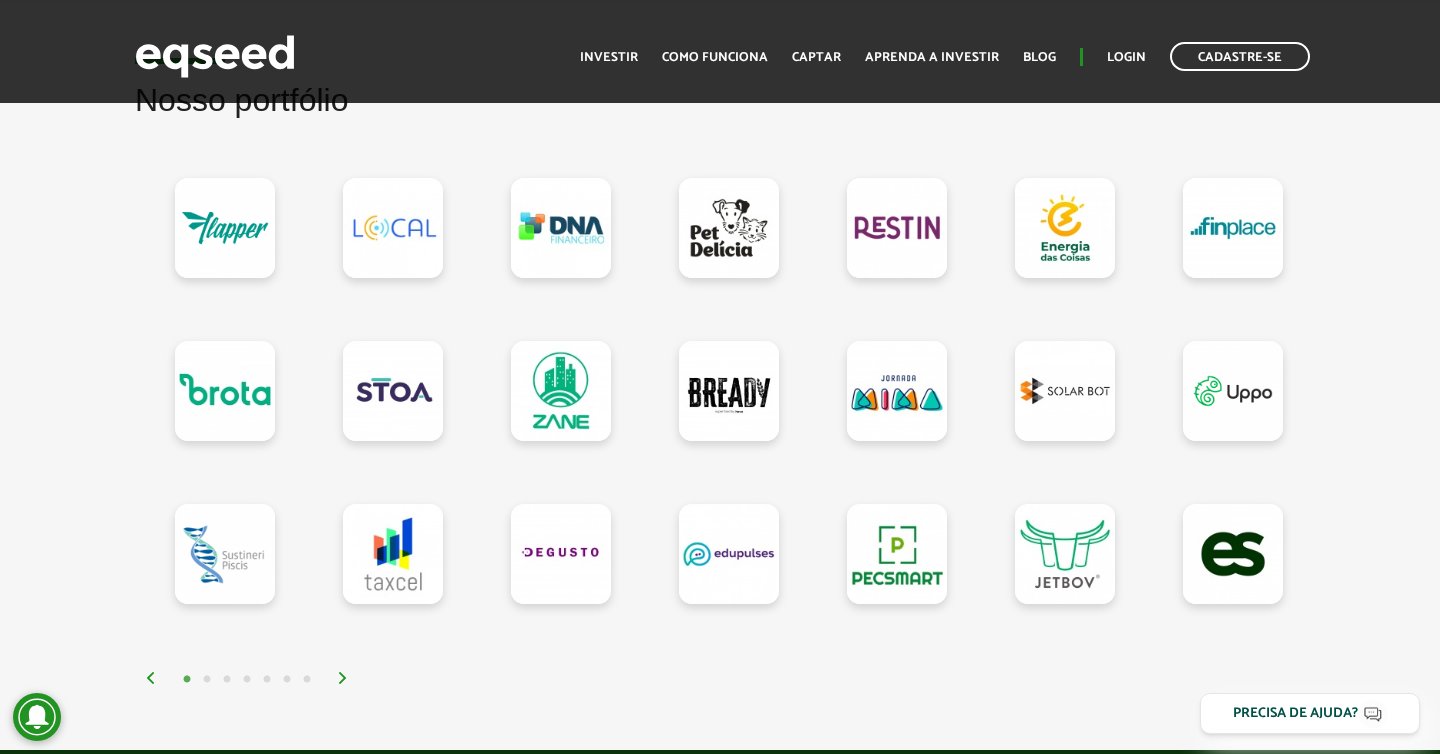 click on "1 2 3 4 5 6 7" at bounding box center (725, 678) 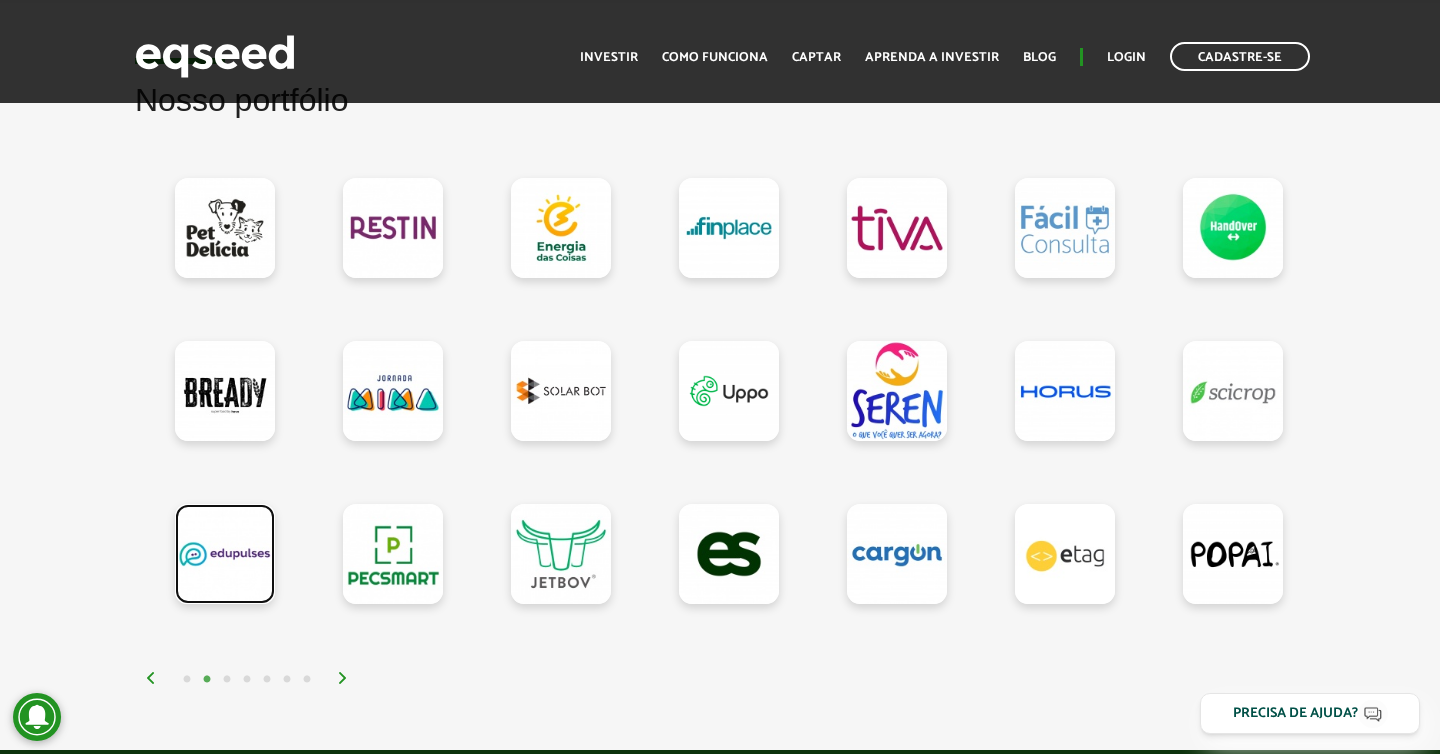 click at bounding box center (225, 554) 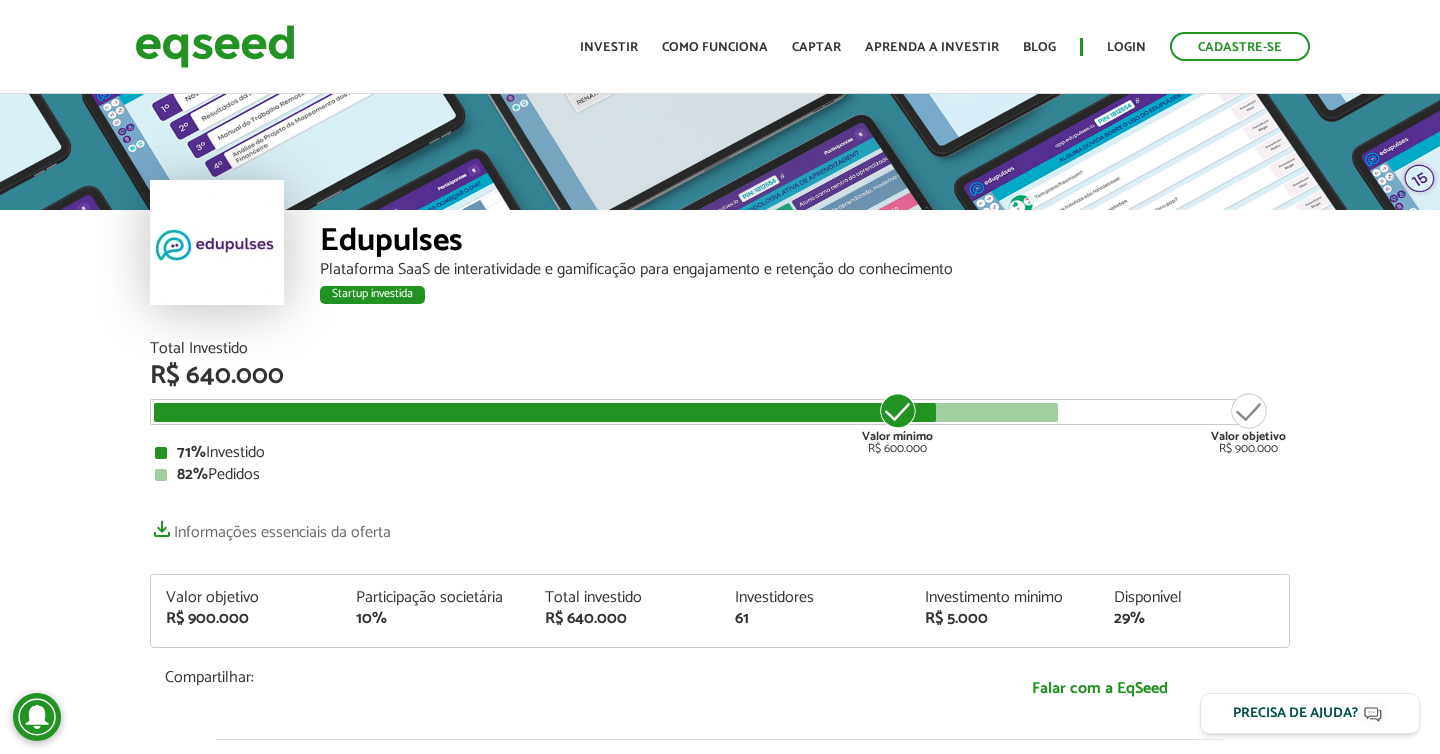scroll, scrollTop: 0, scrollLeft: 0, axis: both 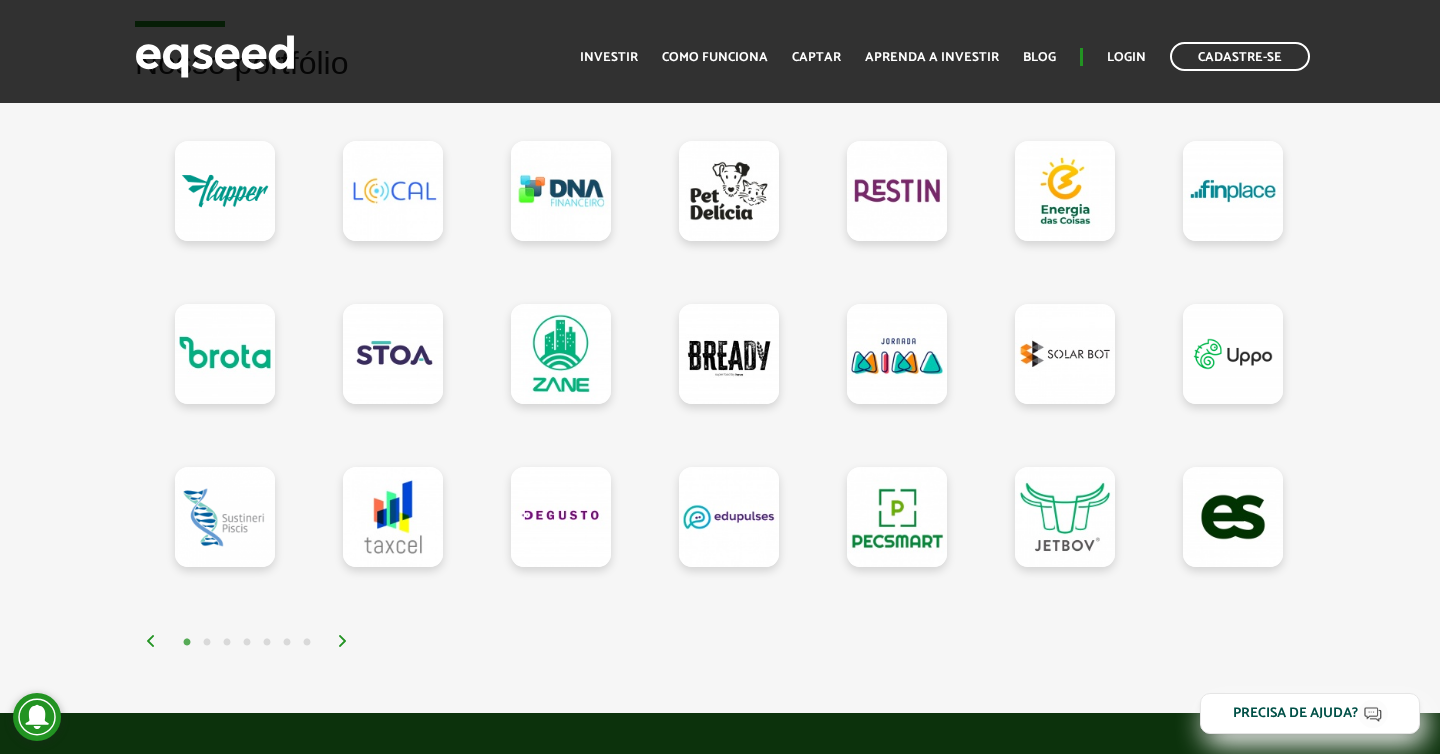 click on "1 2 3 4 5 6 7" at bounding box center (725, 641) 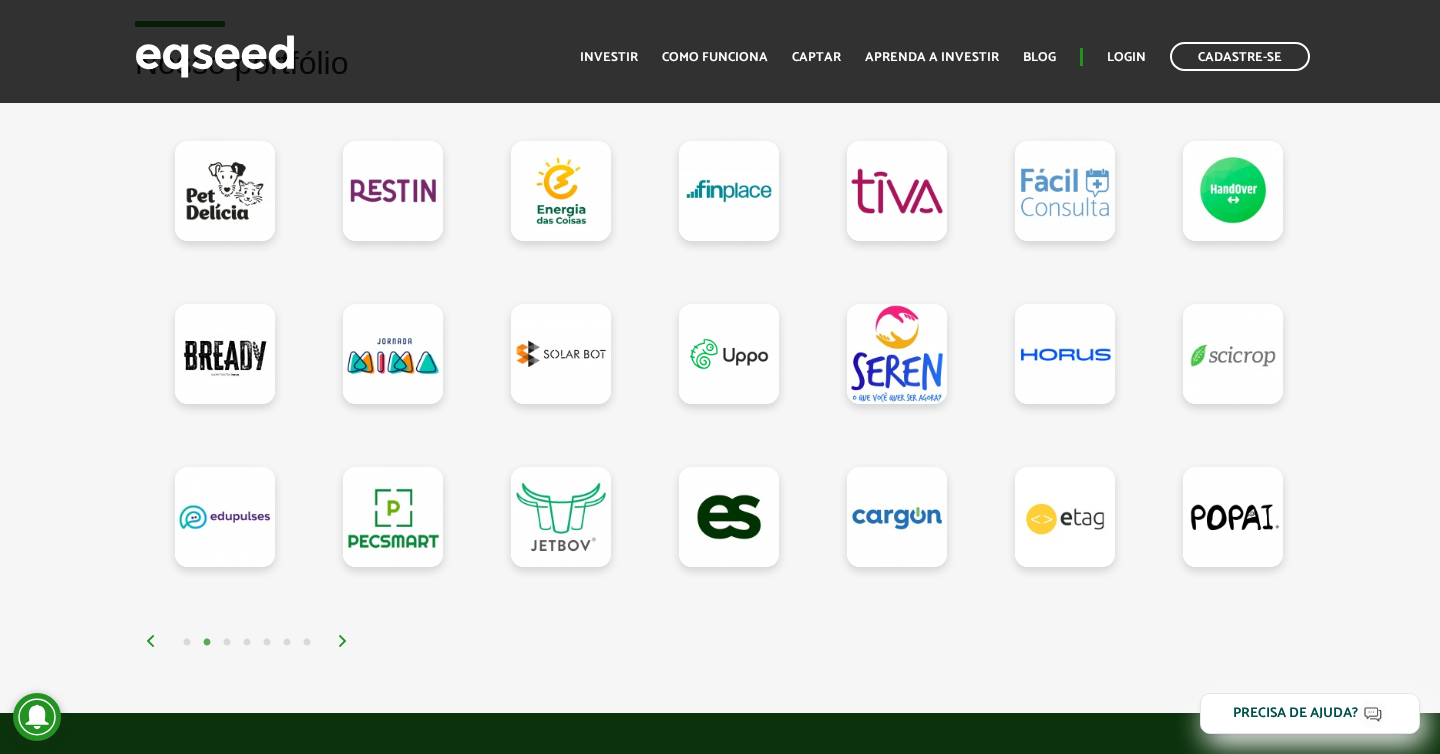 scroll, scrollTop: 1812, scrollLeft: 0, axis: vertical 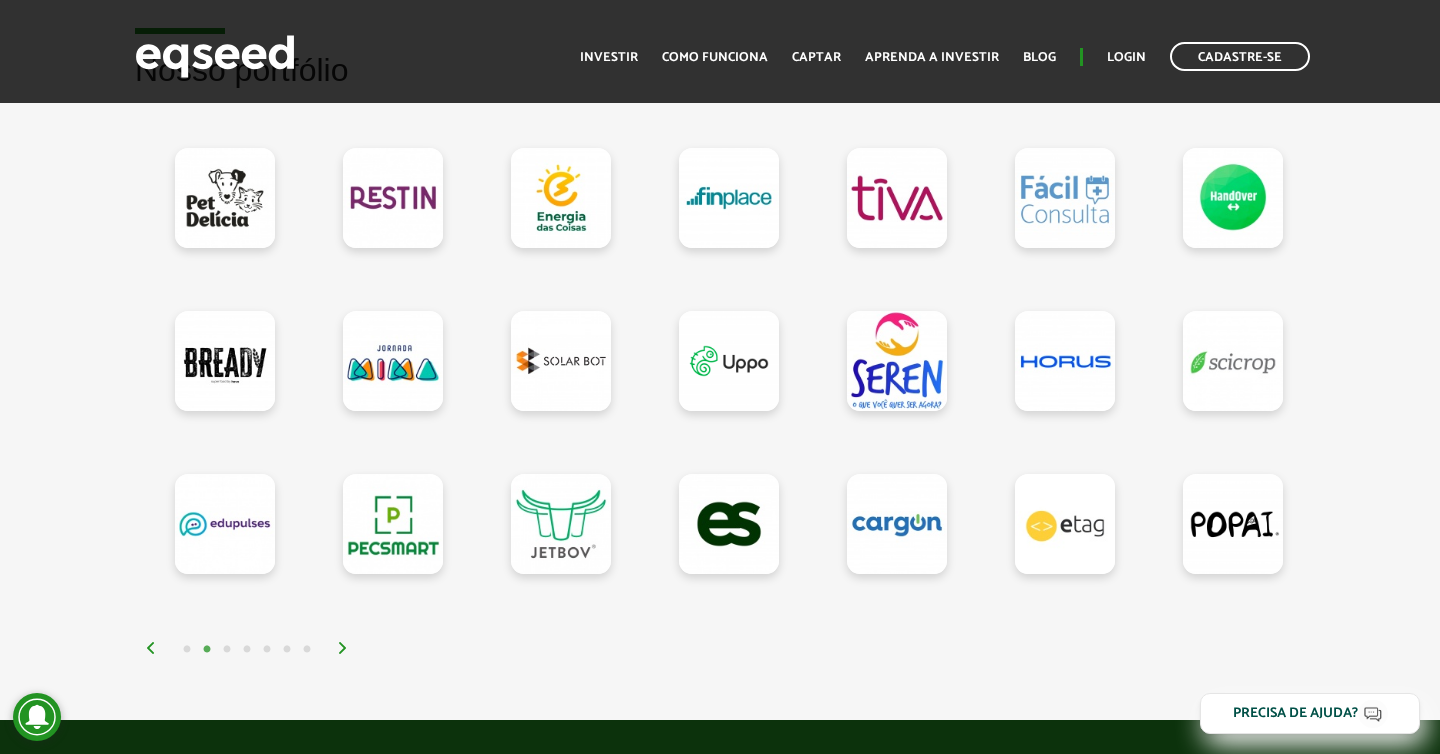 click at bounding box center [343, 648] 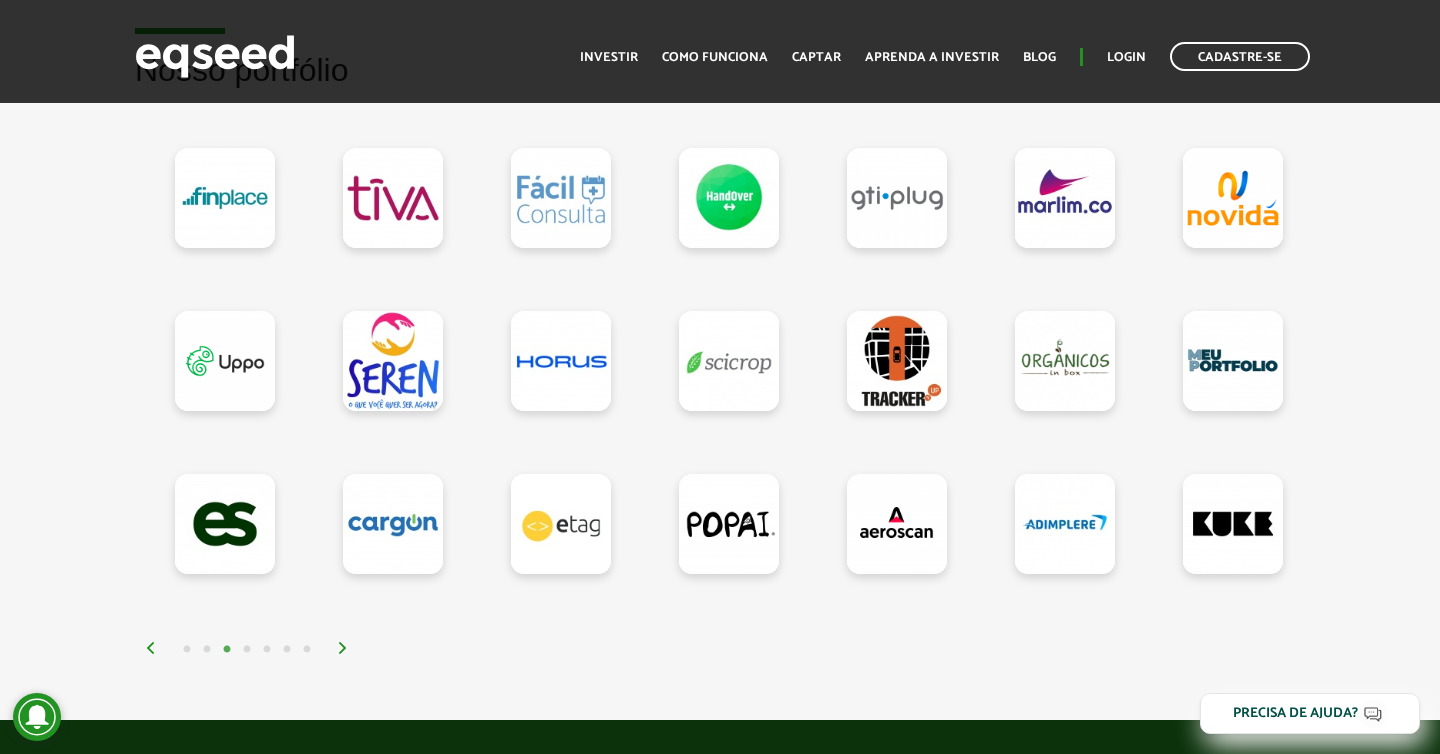 click at bounding box center (343, 648) 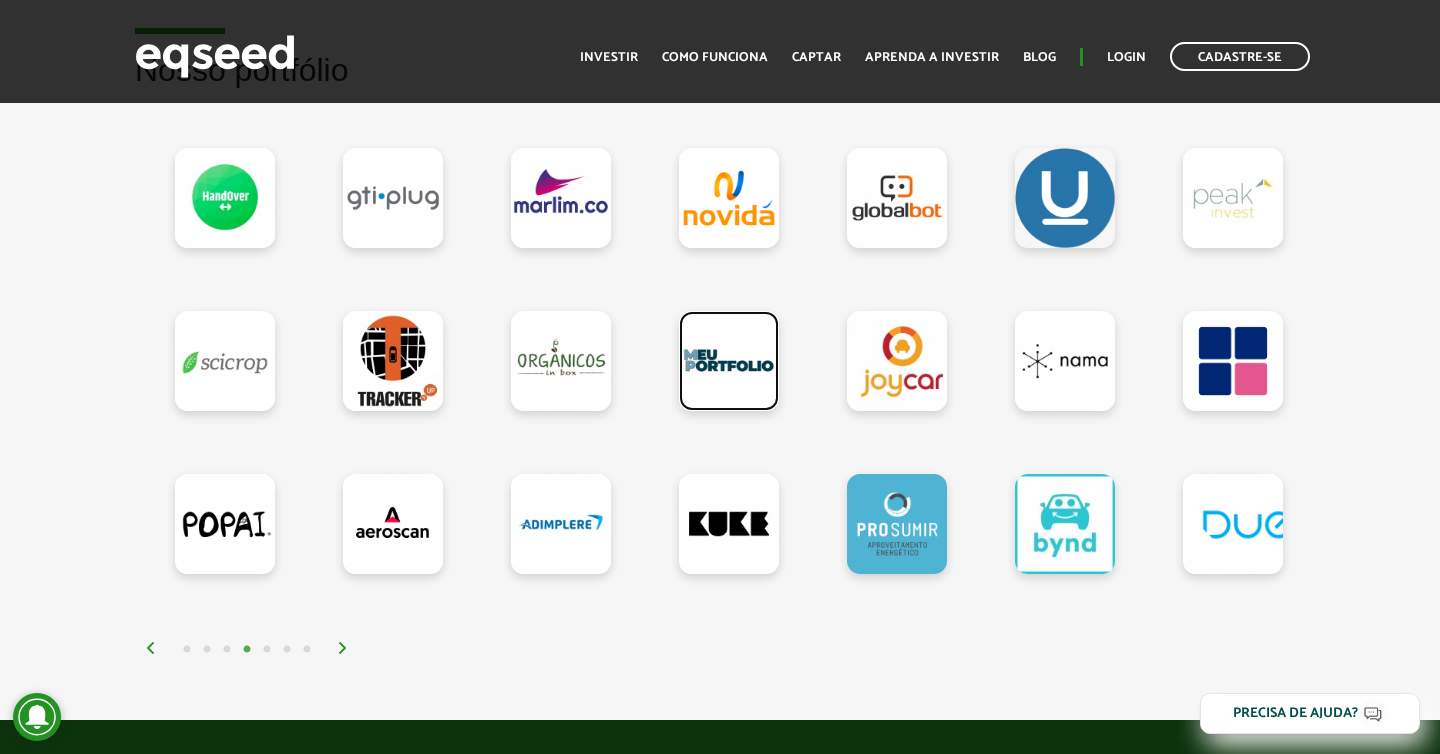 click at bounding box center [729, 361] 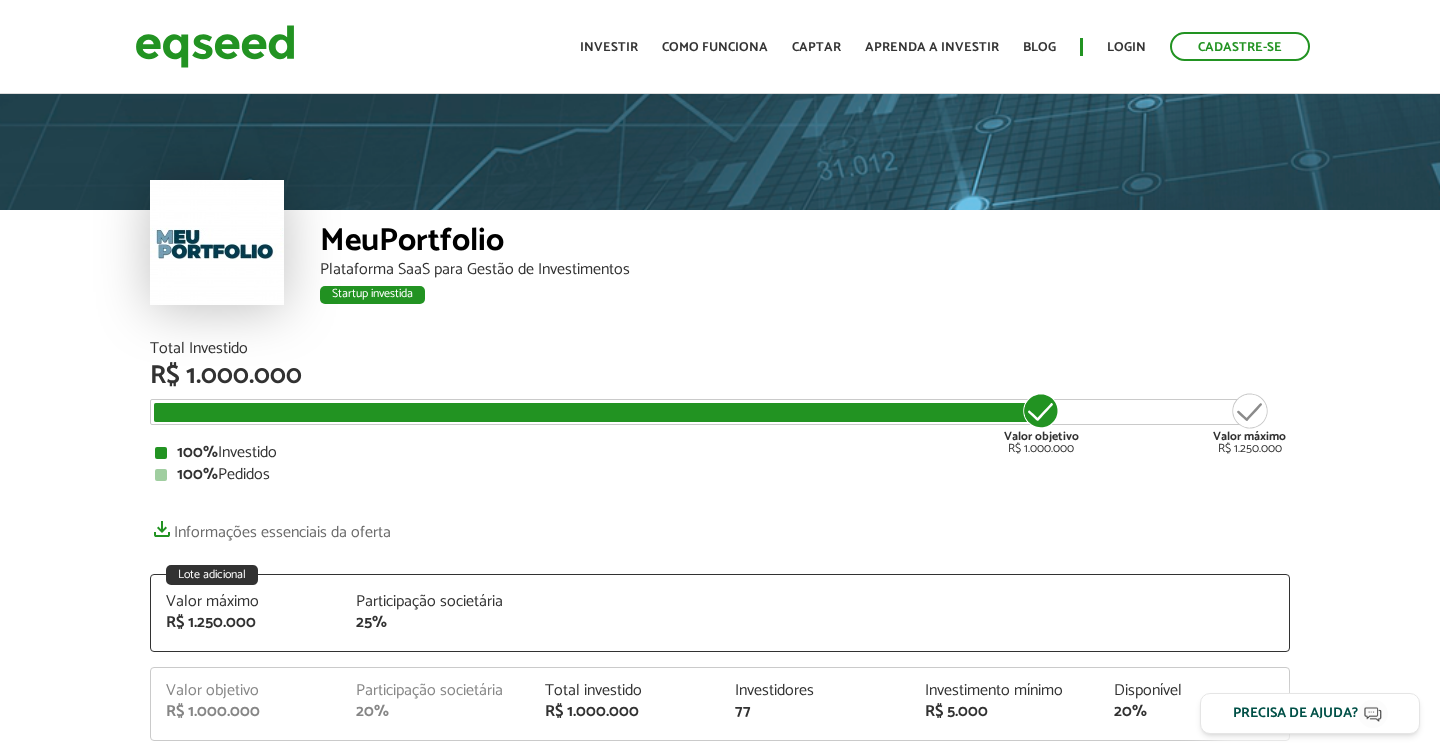 scroll, scrollTop: 0, scrollLeft: 0, axis: both 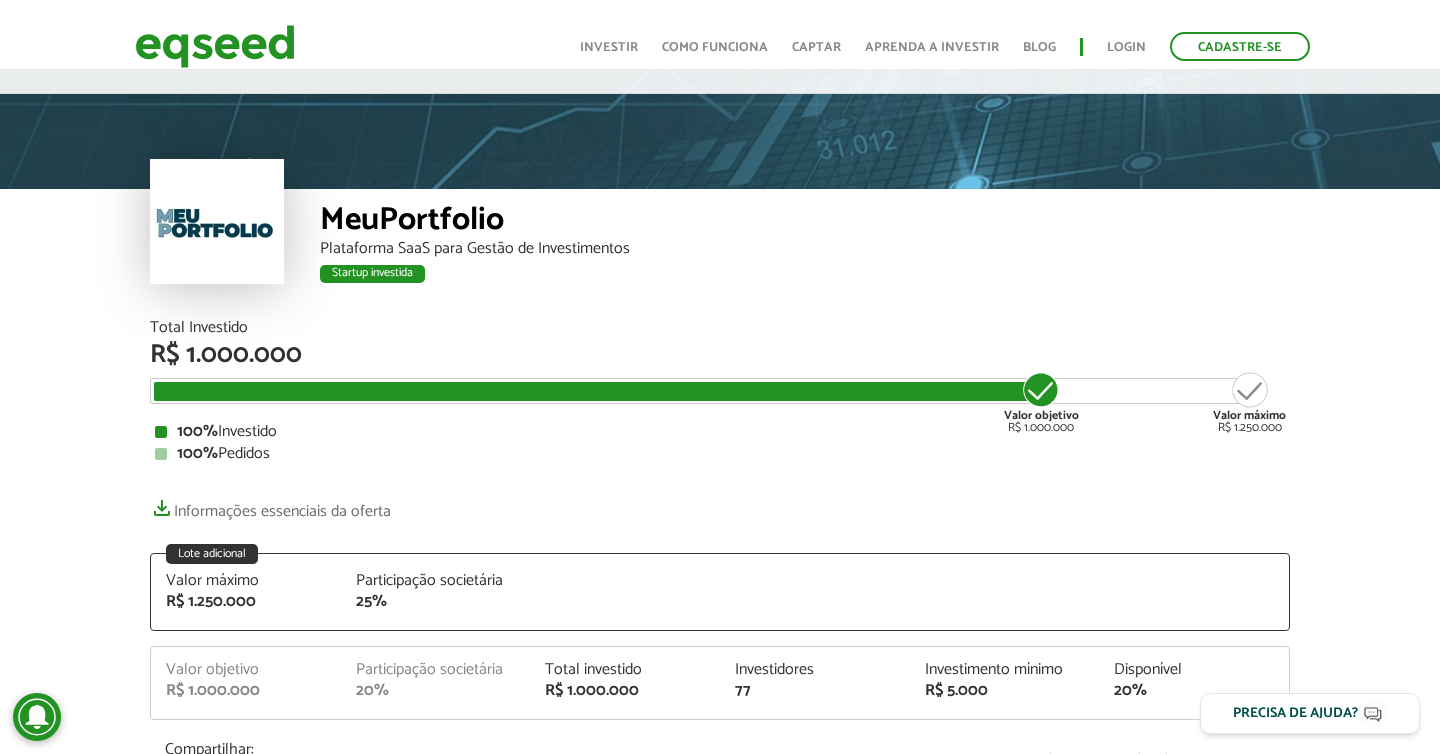 click on "Valor objetivo R$ 1.000.000" at bounding box center [1041, 402] 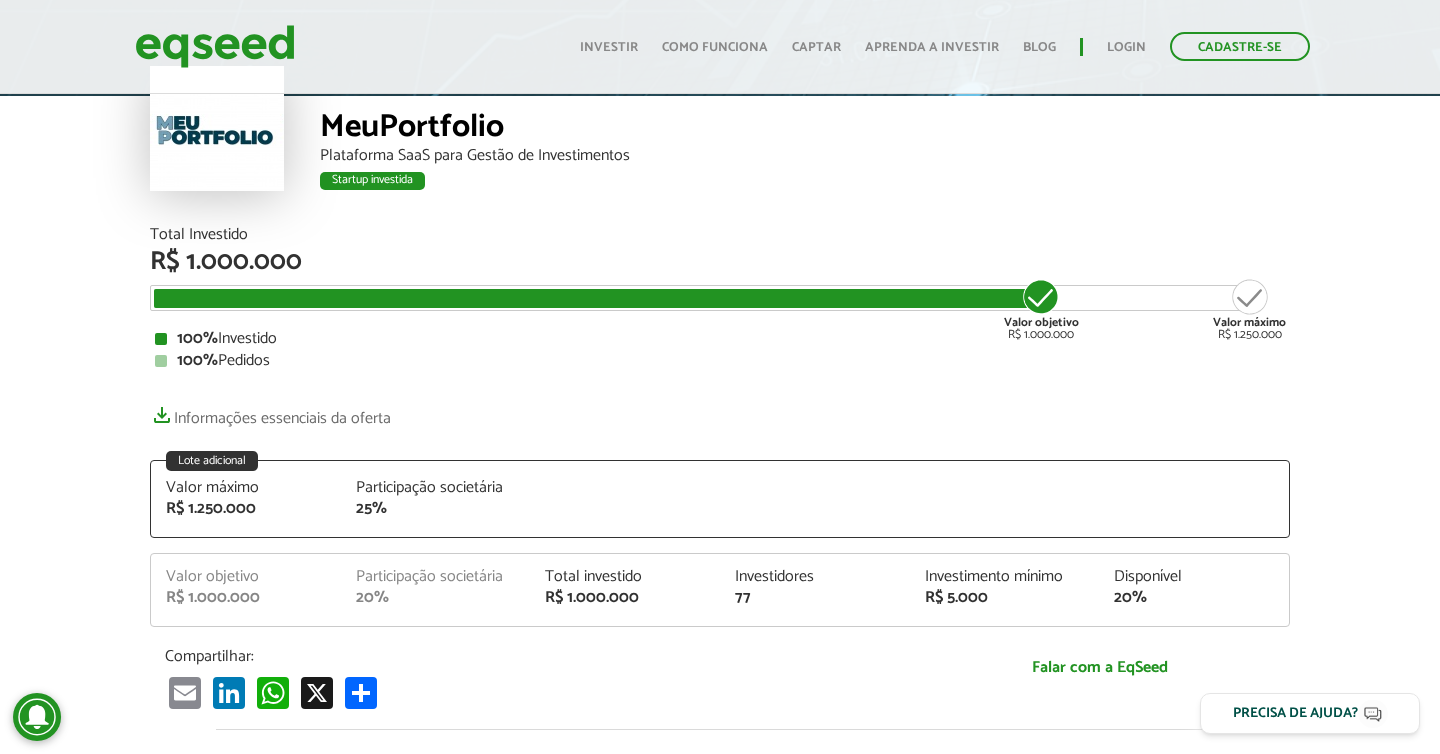 scroll, scrollTop: 116, scrollLeft: 0, axis: vertical 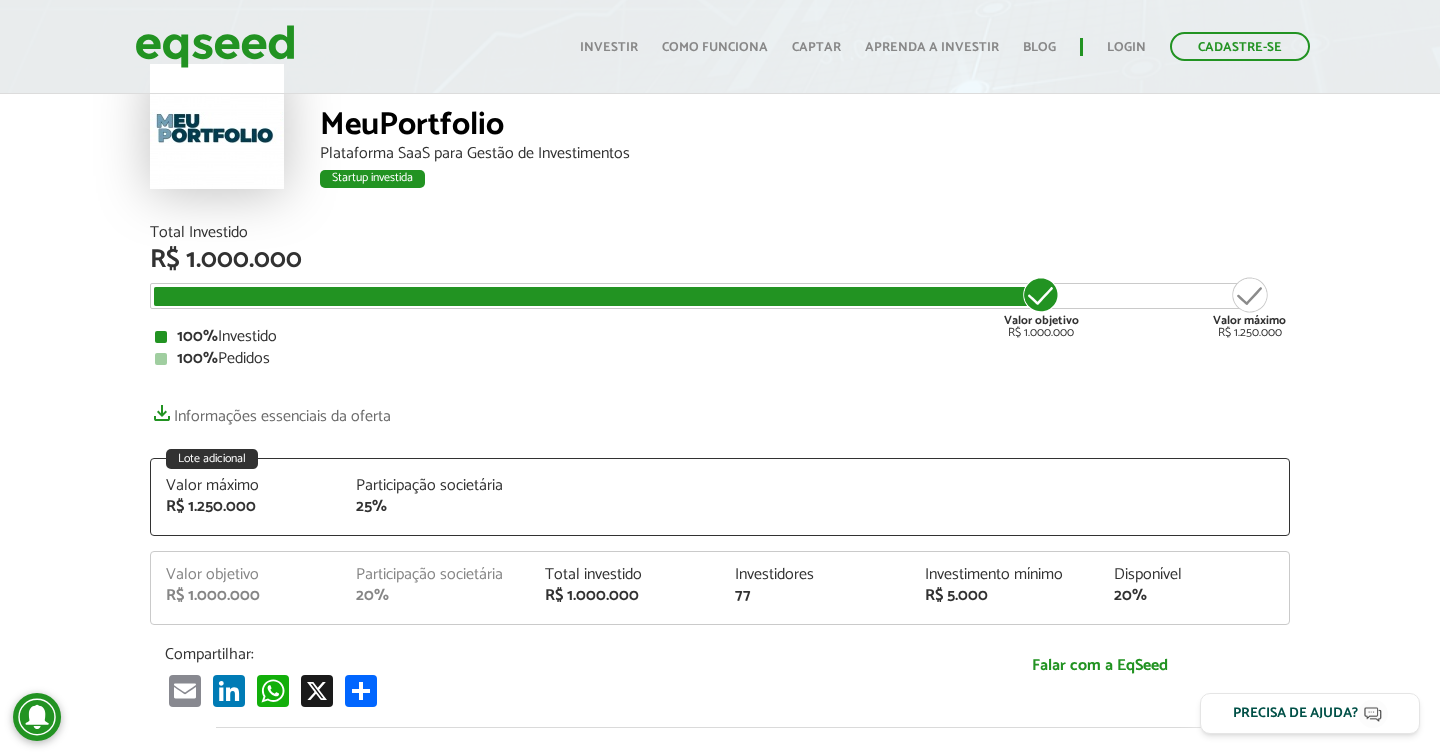 click on "25%" at bounding box center (246, 507) 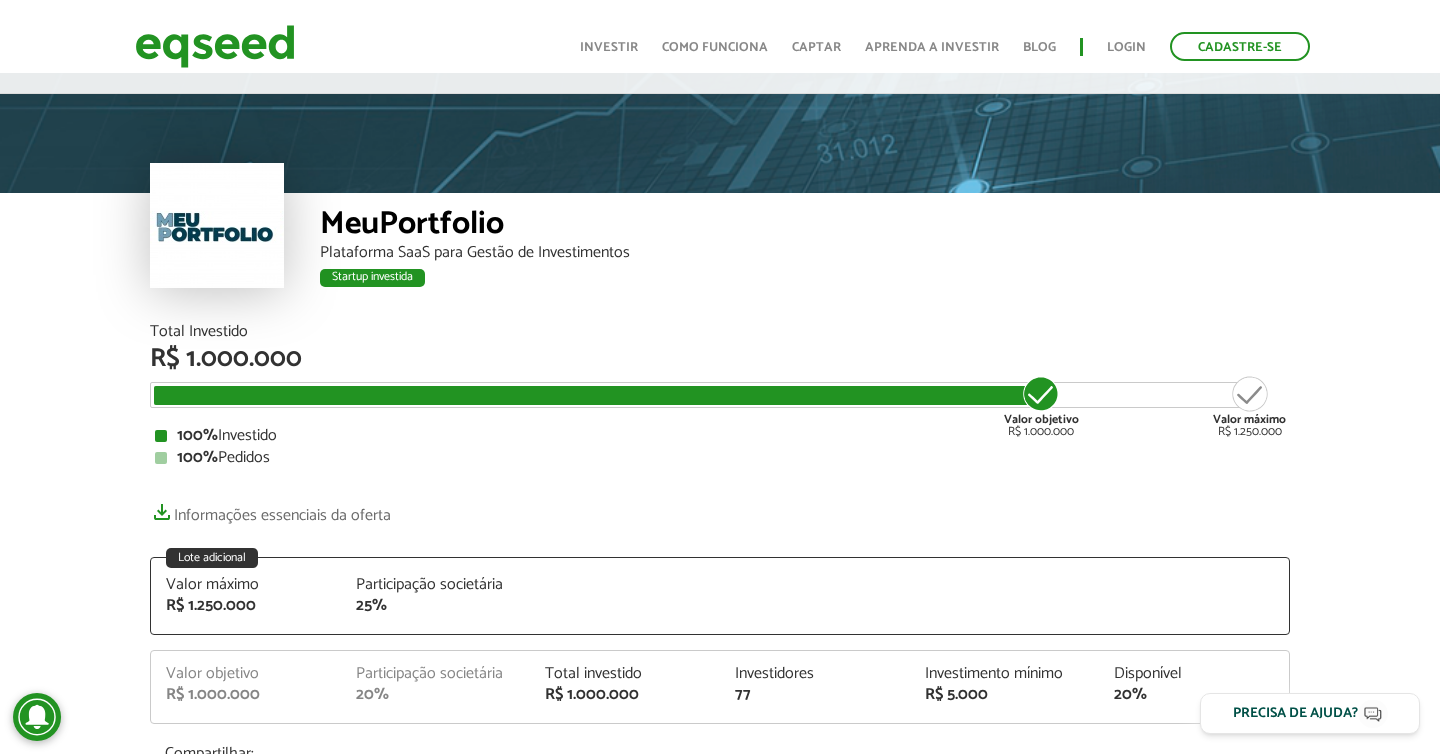 scroll, scrollTop: 12, scrollLeft: 0, axis: vertical 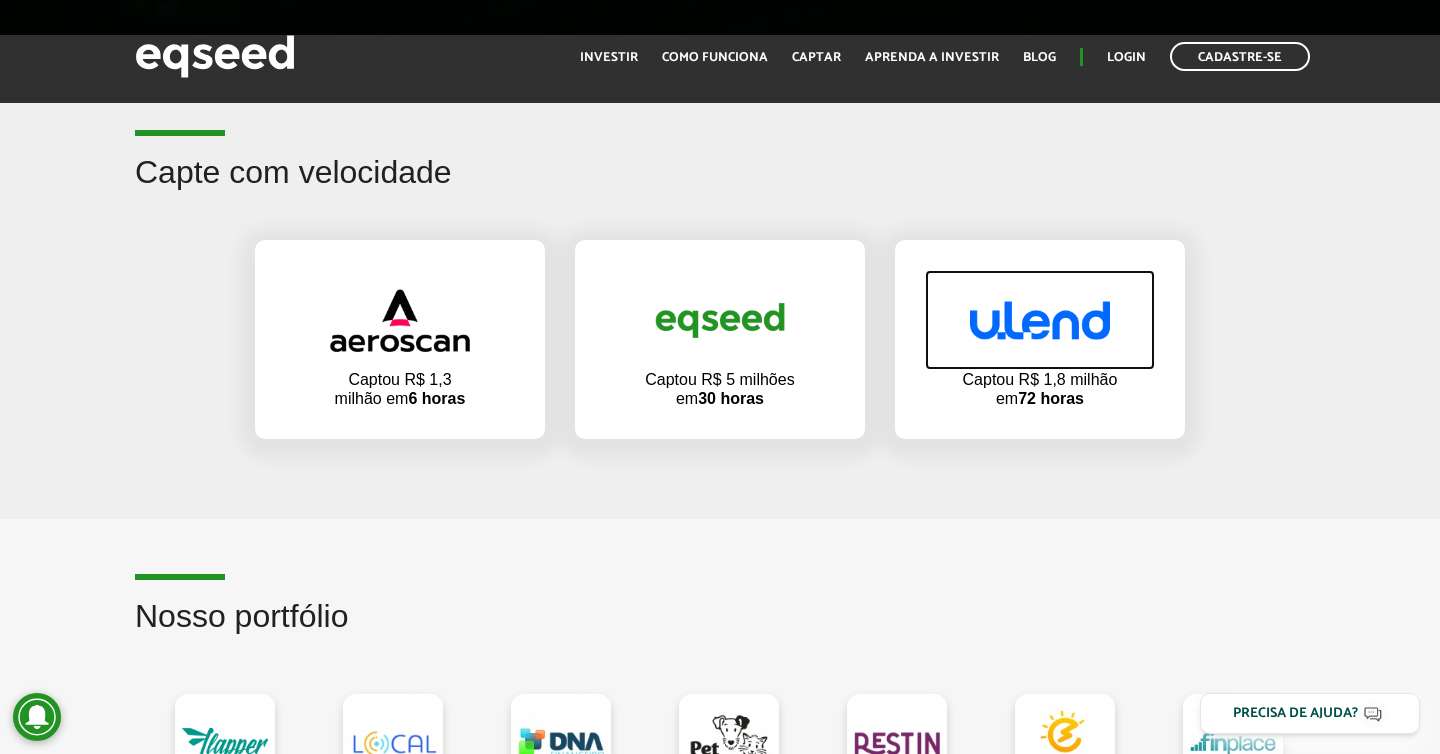 click at bounding box center (1040, 320) 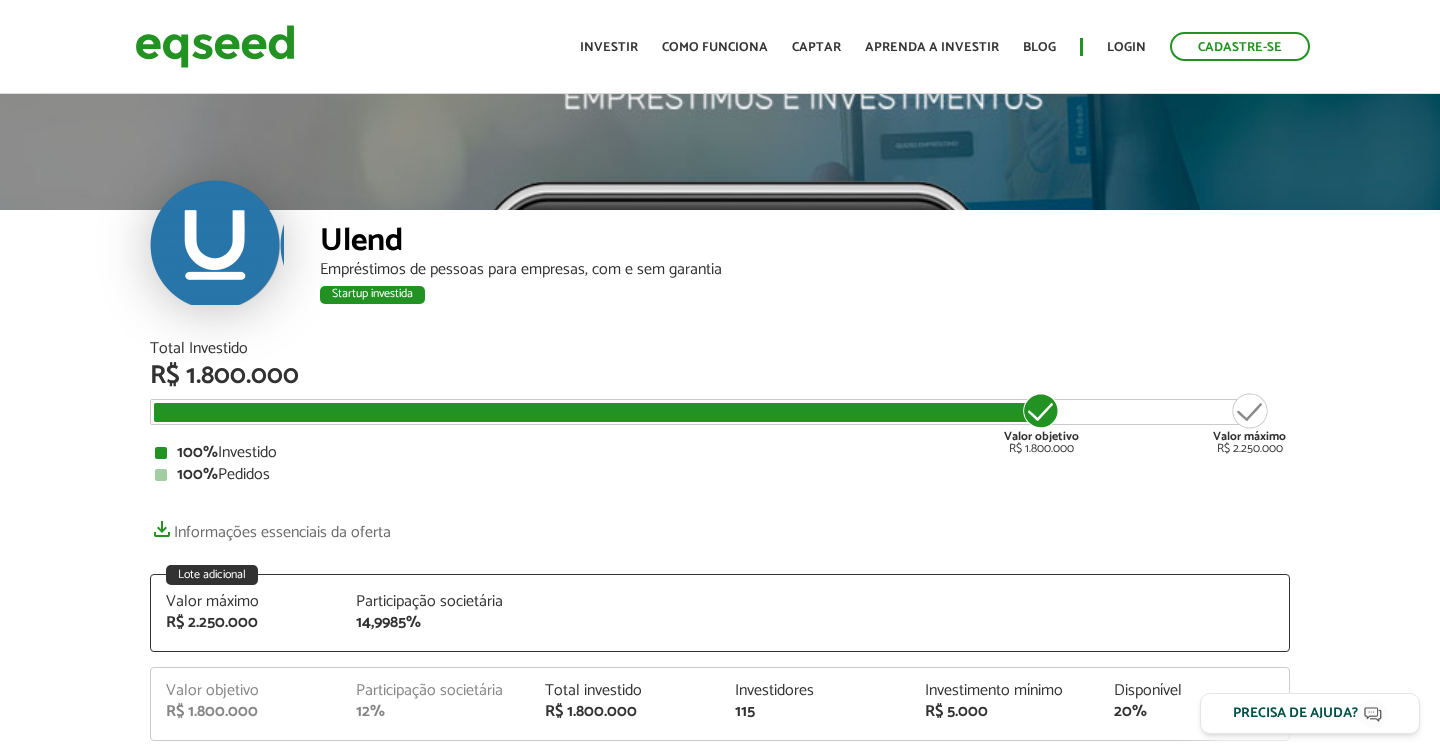 scroll, scrollTop: 0, scrollLeft: 0, axis: both 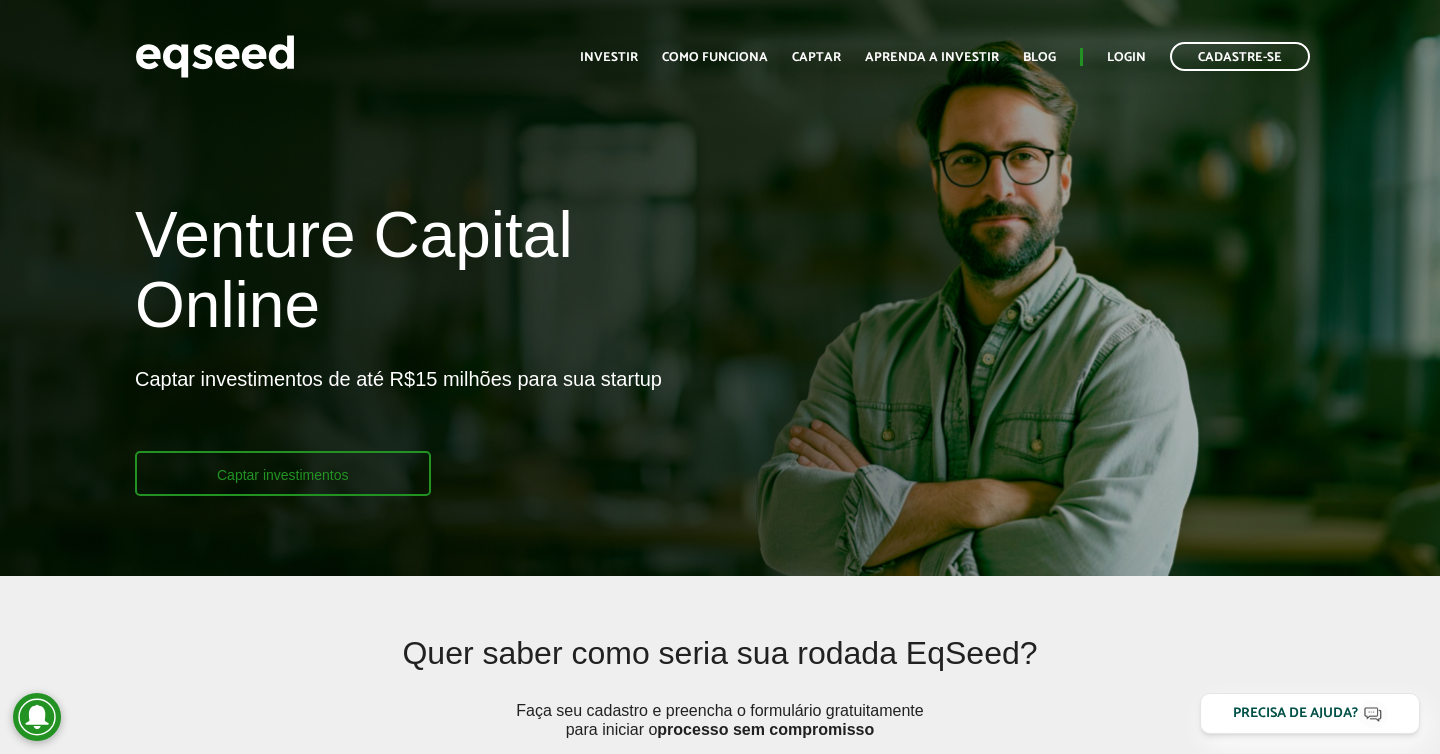 click on "Captar investimentos" at bounding box center (283, 473) 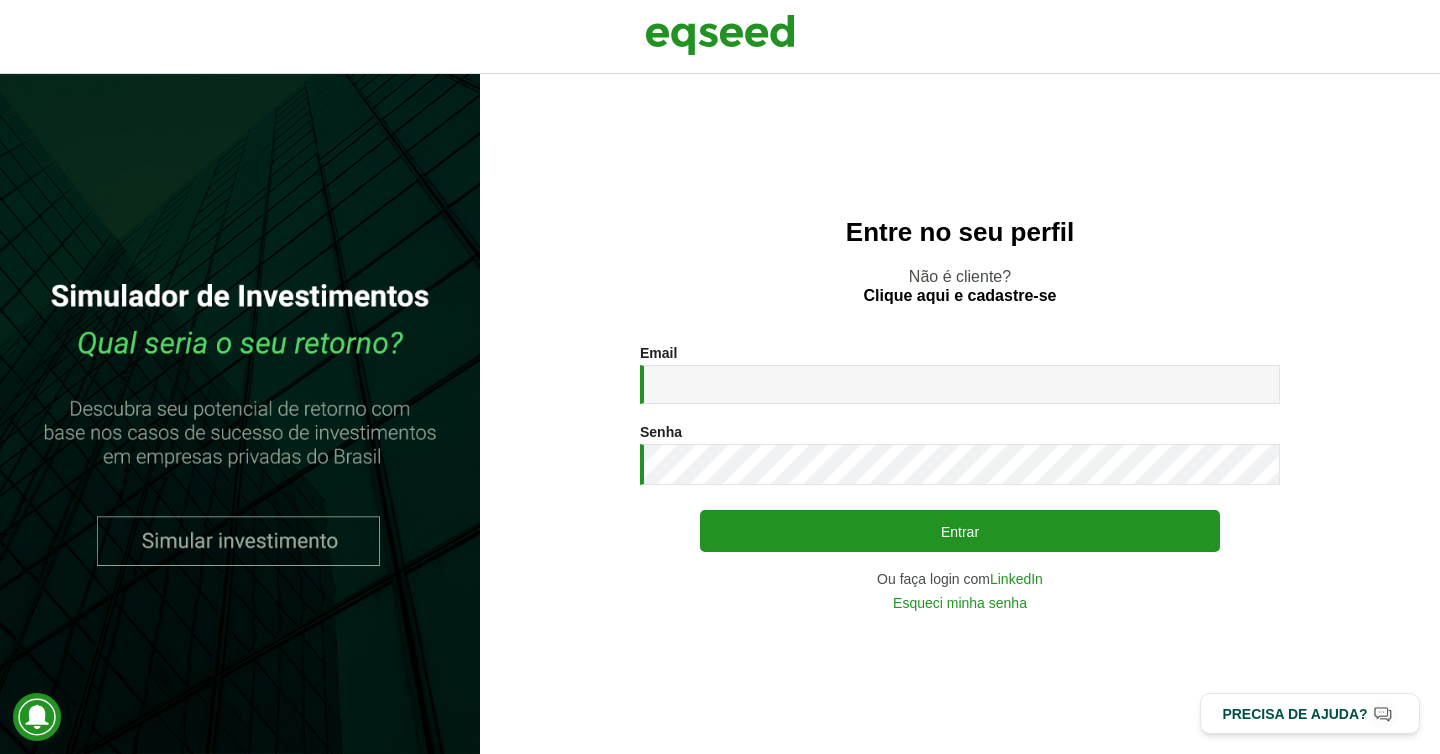 scroll, scrollTop: 0, scrollLeft: 0, axis: both 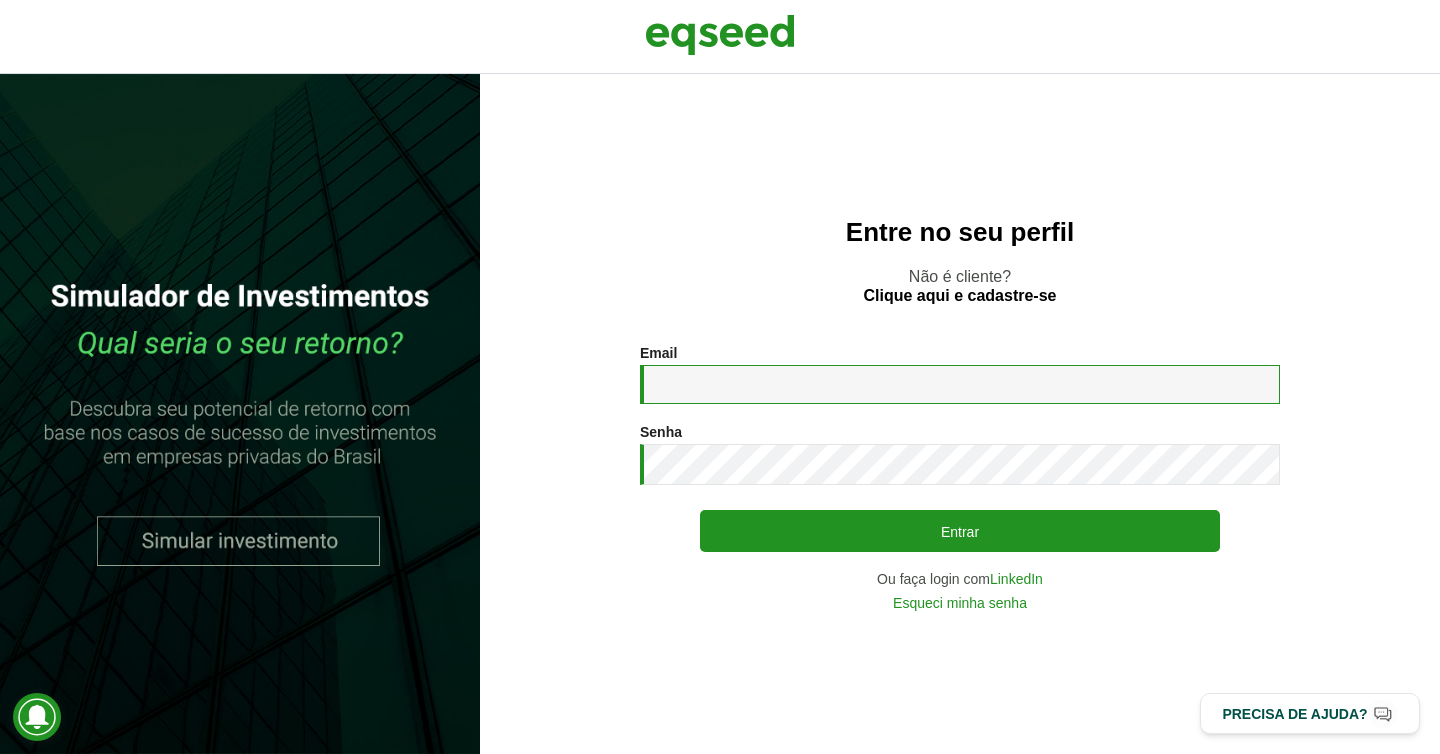 click on "Email  *" at bounding box center (960, 384) 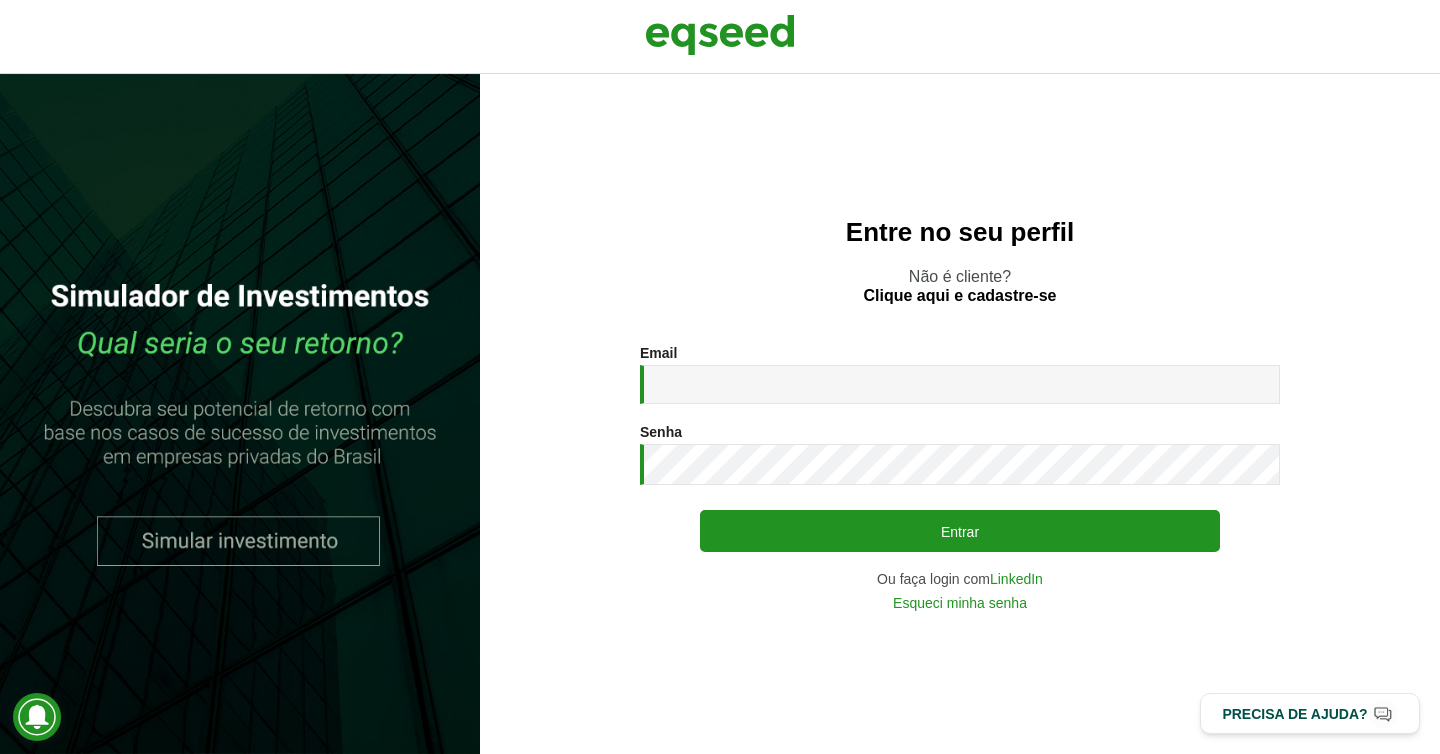 click on "Email  *
Digite seu endereço de e-mail.   Senha  *
Digite a senha que será usada em conjunto com seu e-mail.
Entrar
Ou faça login com  LinkedIn Esqueci minha senha
Não possui conta? Clique para cadastrar." at bounding box center (960, 477) 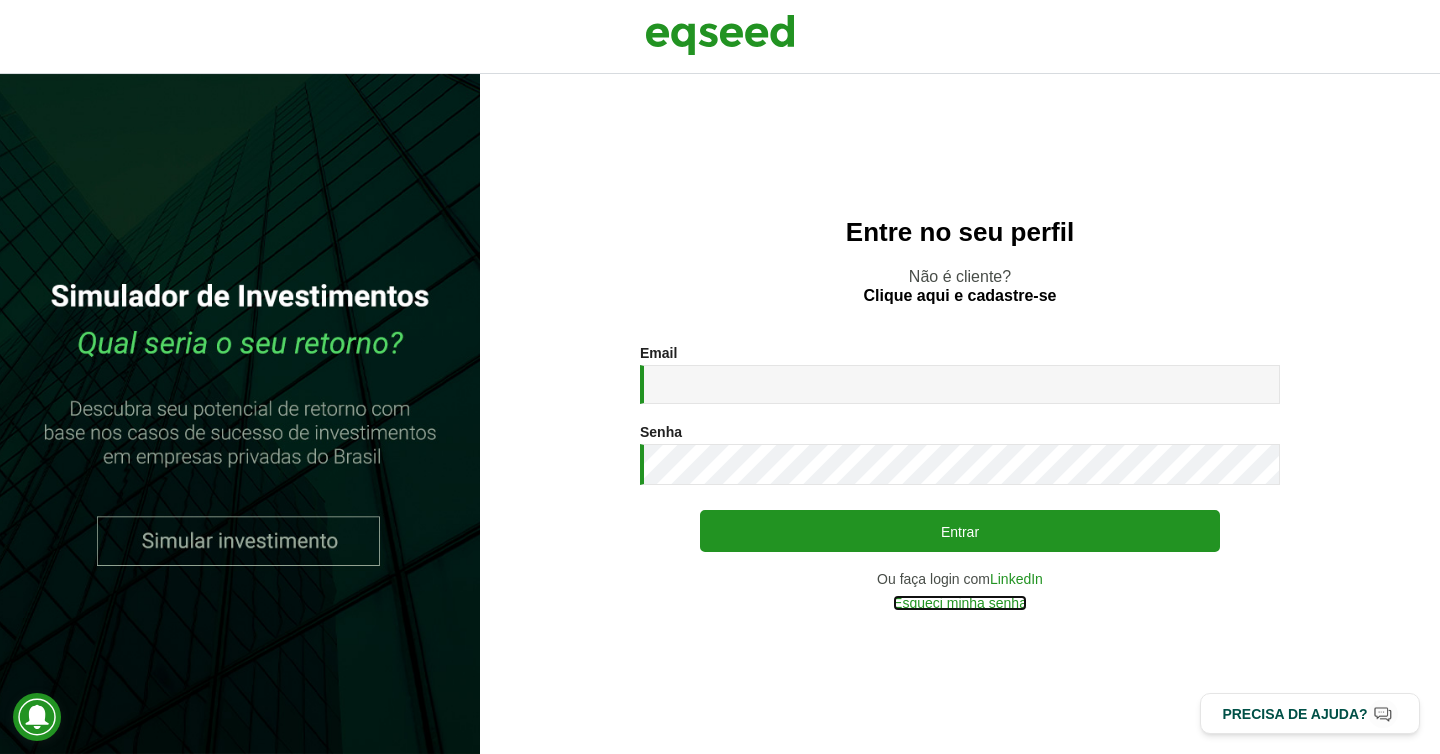 click on "Esqueci minha senha" at bounding box center (960, 603) 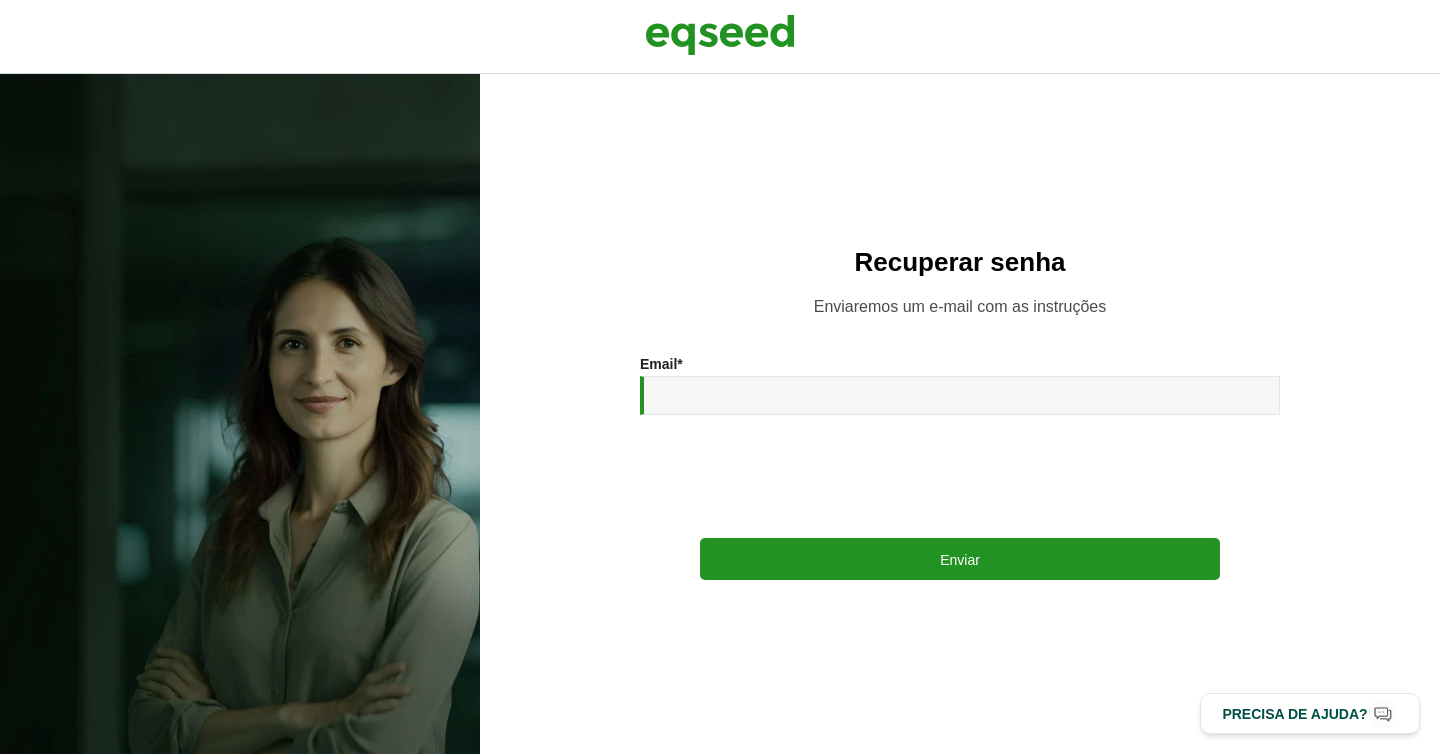 scroll, scrollTop: 0, scrollLeft: 0, axis: both 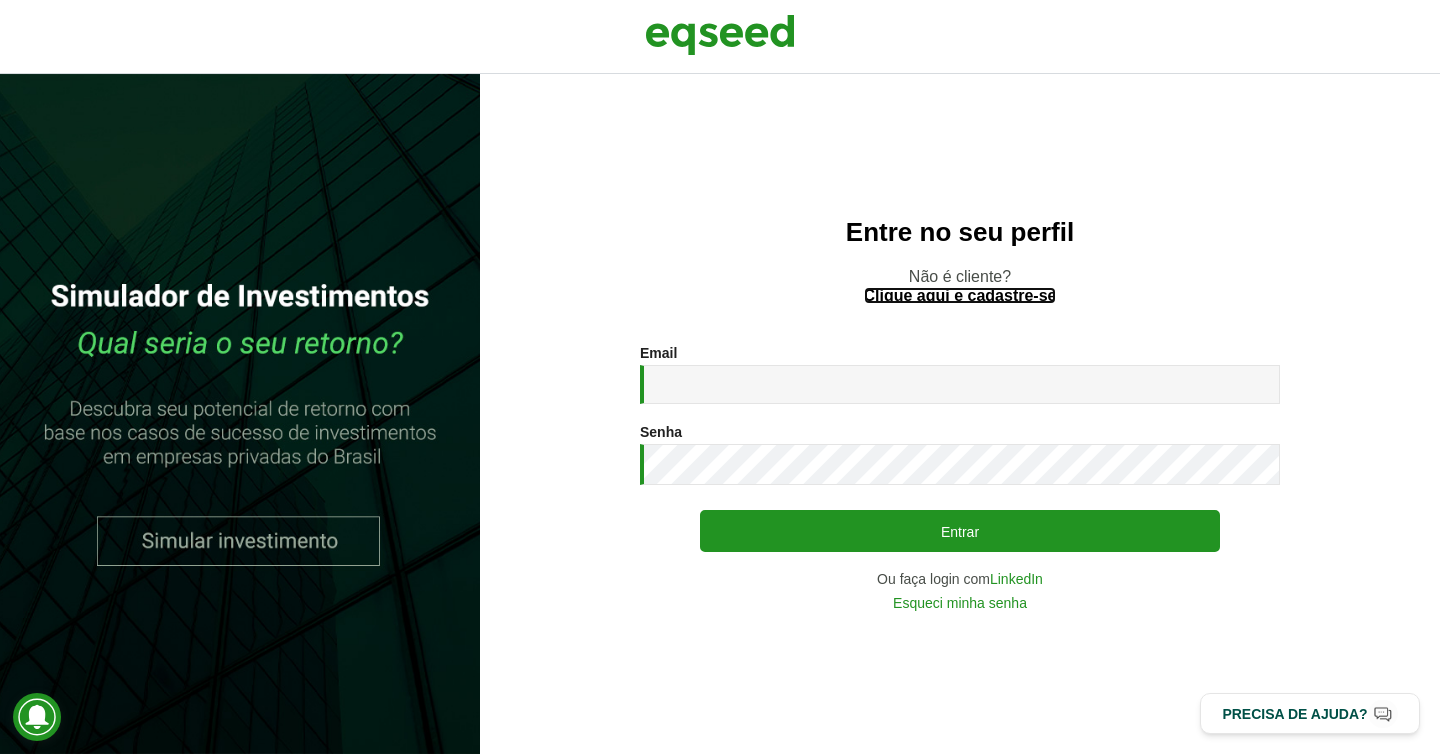 click on "Clique aqui e cadastre-se" at bounding box center [960, 296] 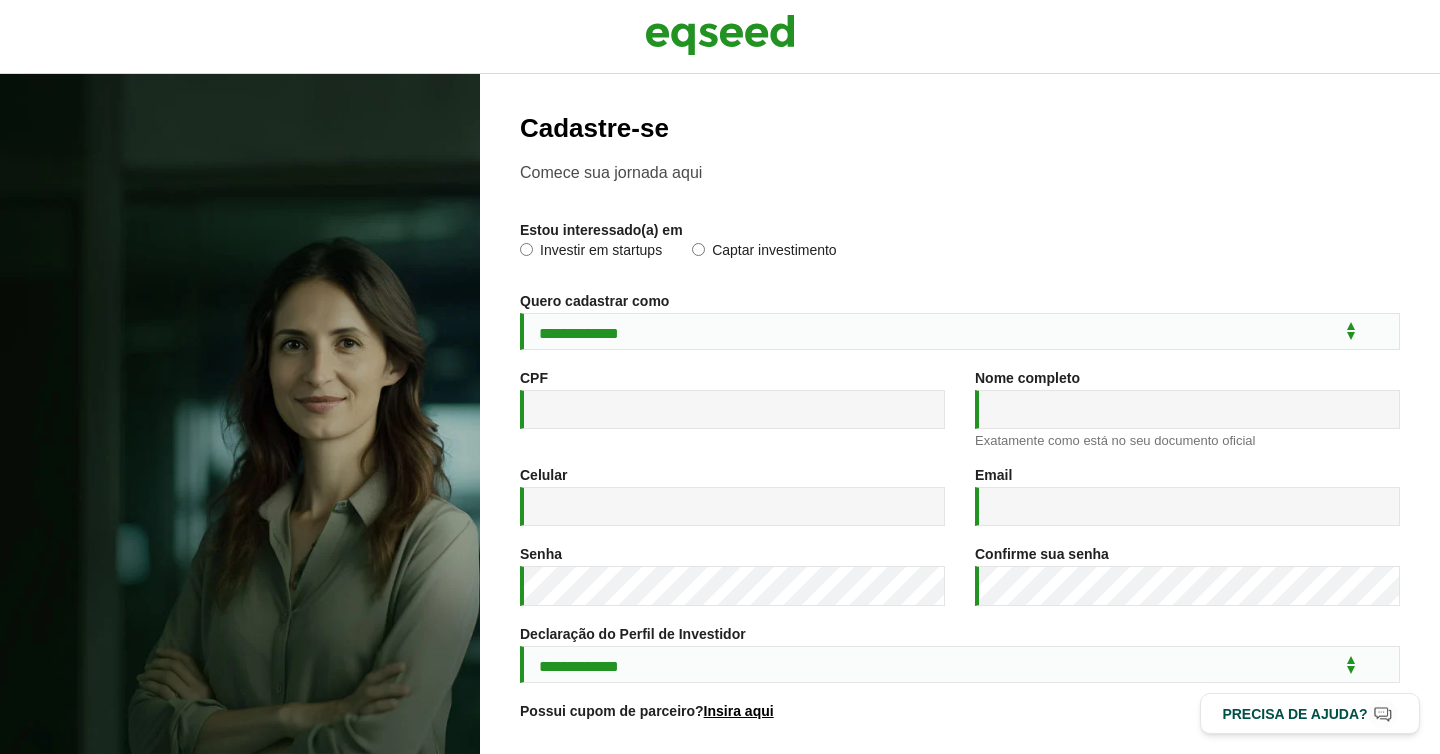 scroll, scrollTop: 0, scrollLeft: 0, axis: both 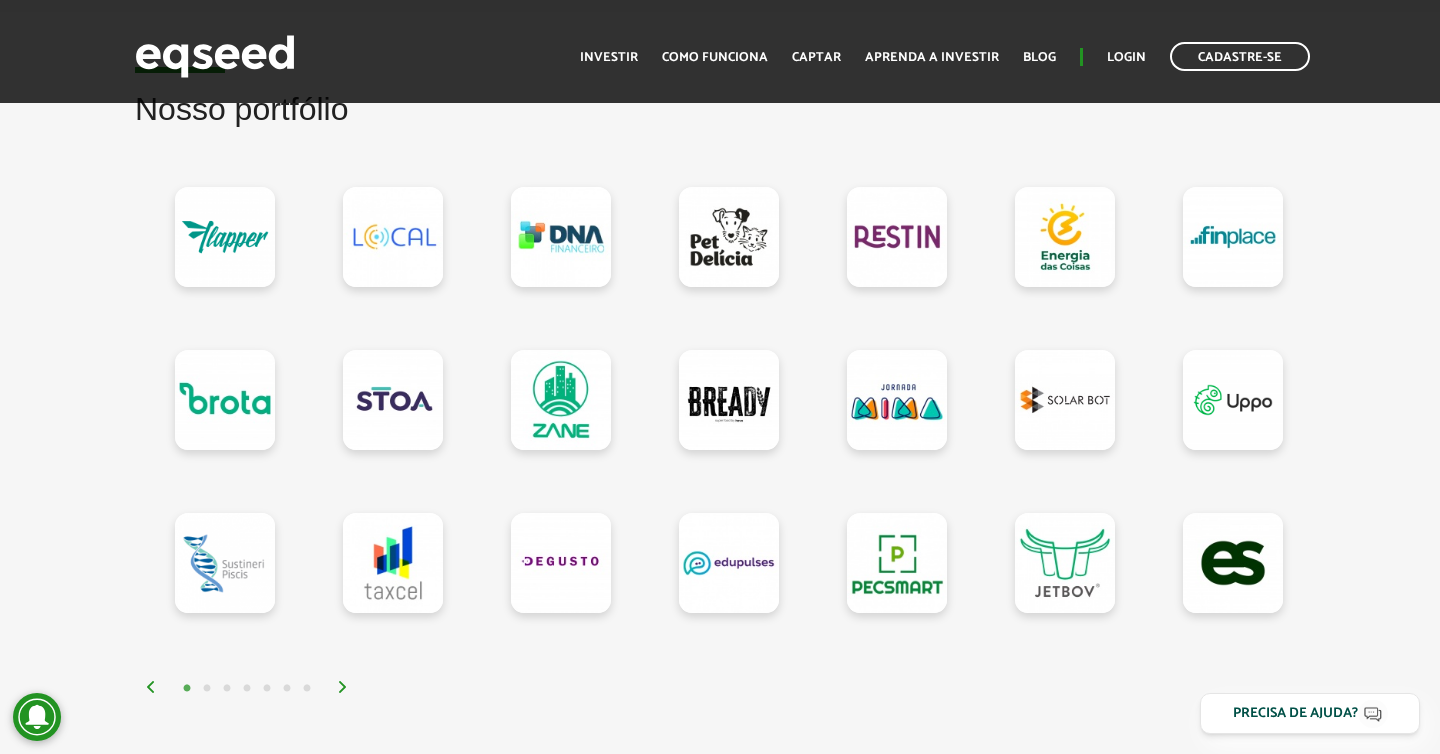 click at bounding box center [343, 687] 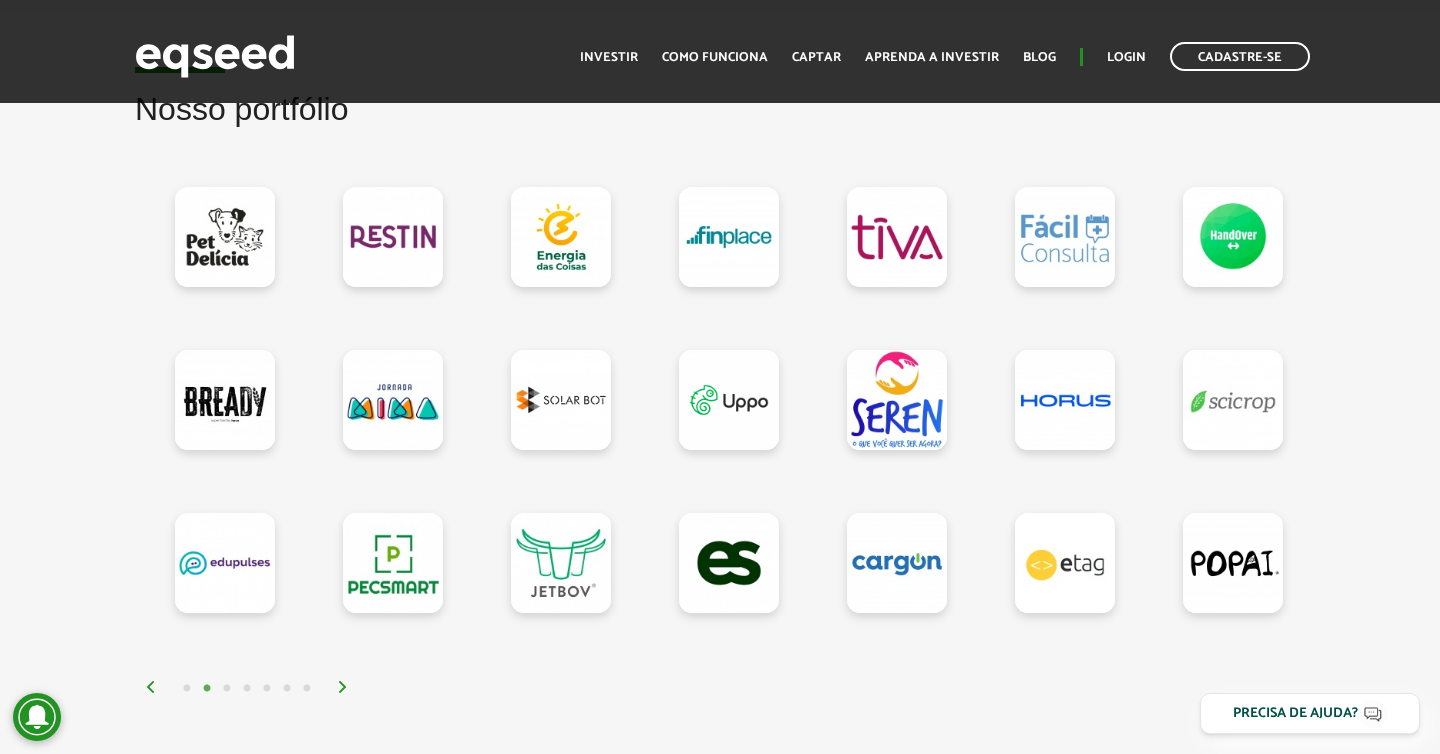 click at bounding box center [343, 687] 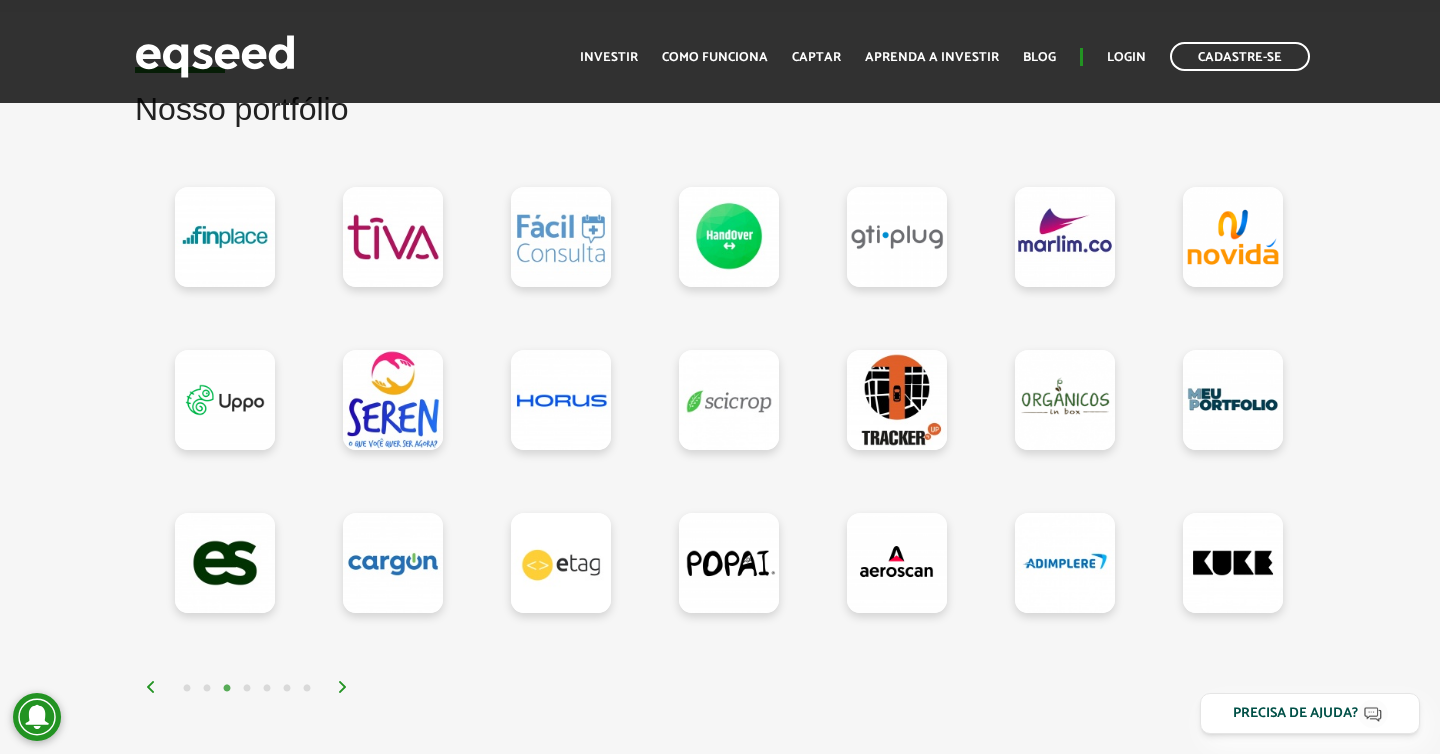 click at bounding box center (343, 687) 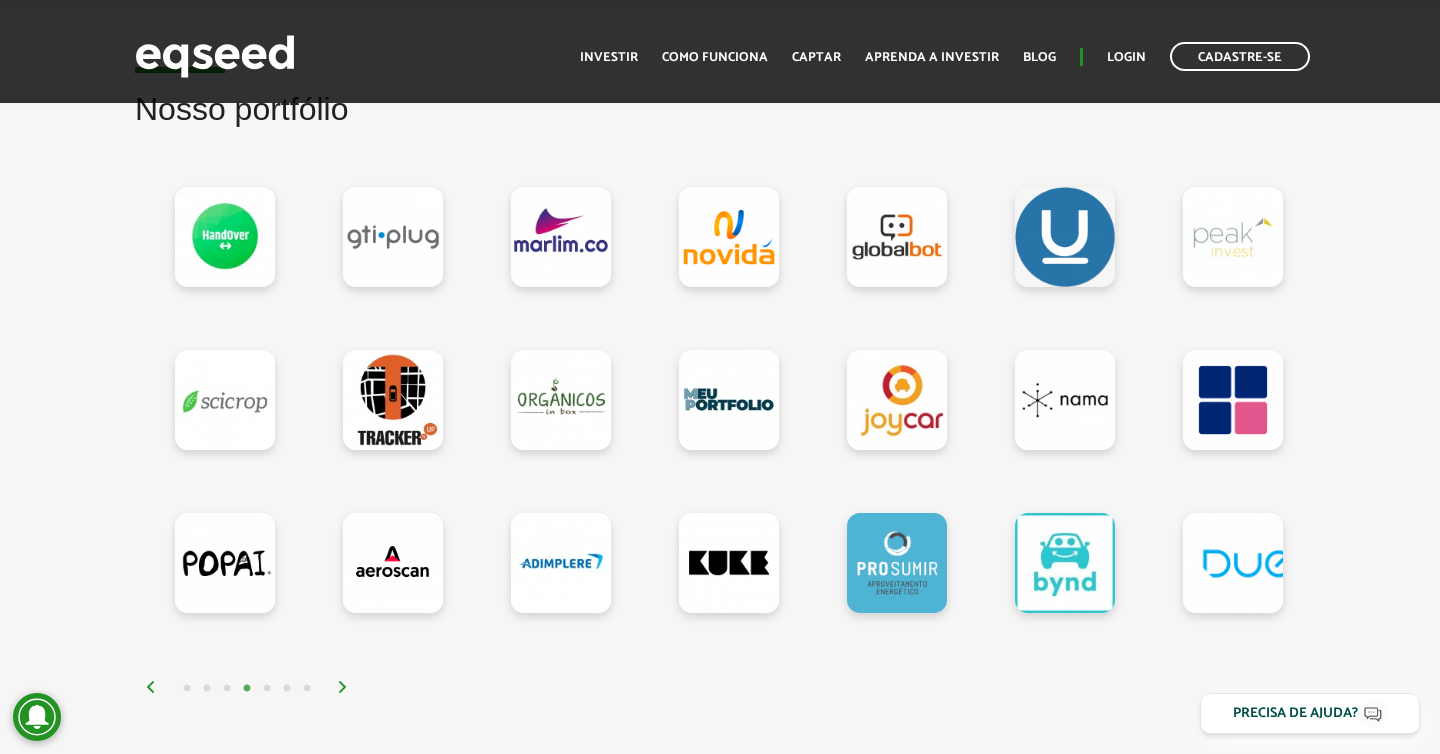 click at bounding box center [343, 687] 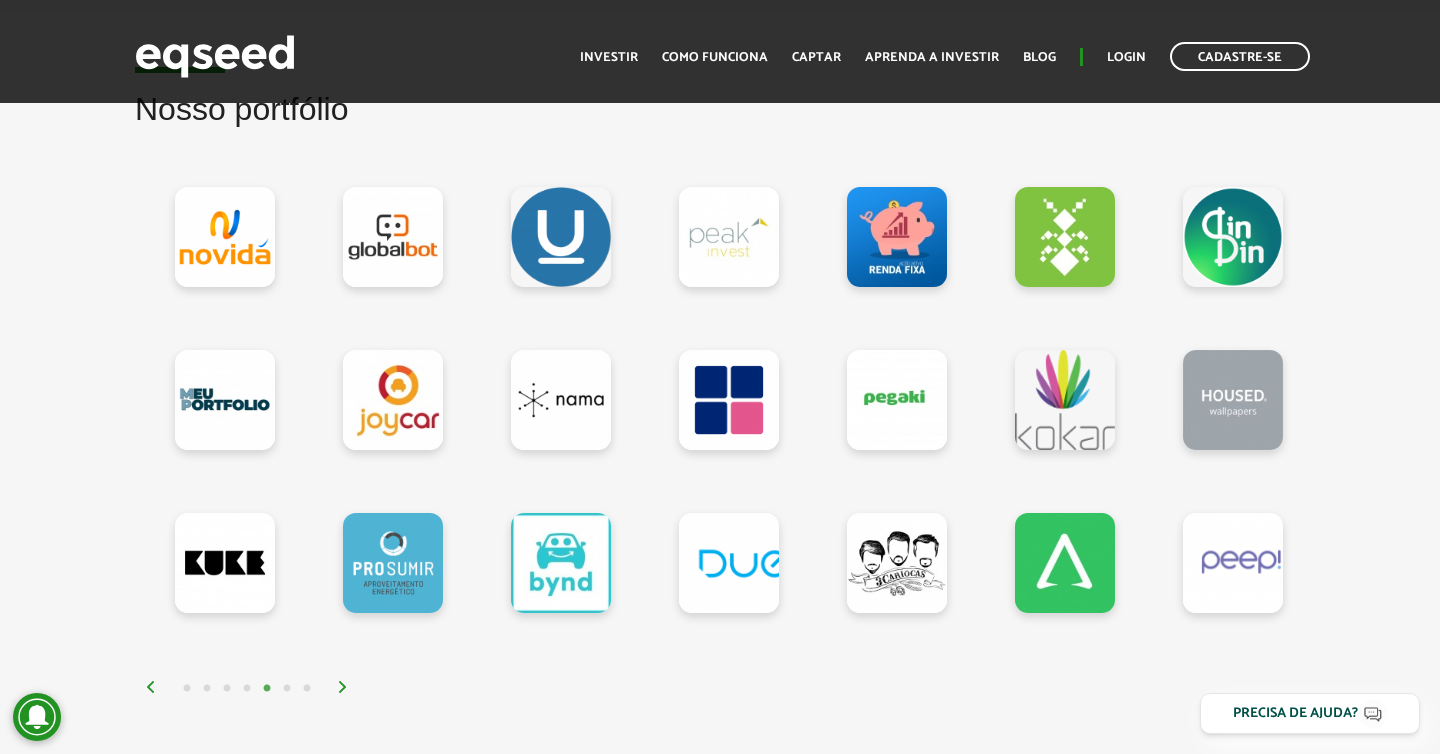 click at bounding box center [343, 687] 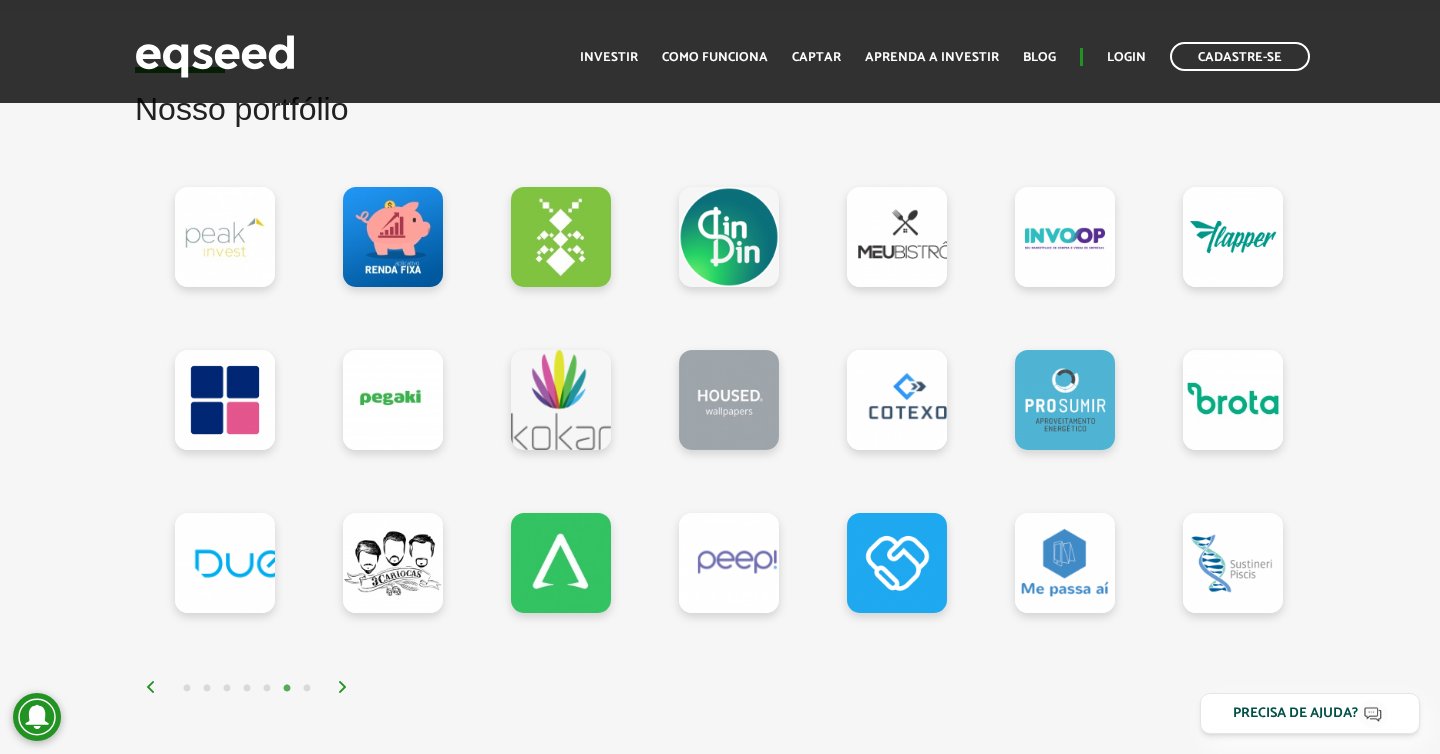 click at bounding box center [343, 687] 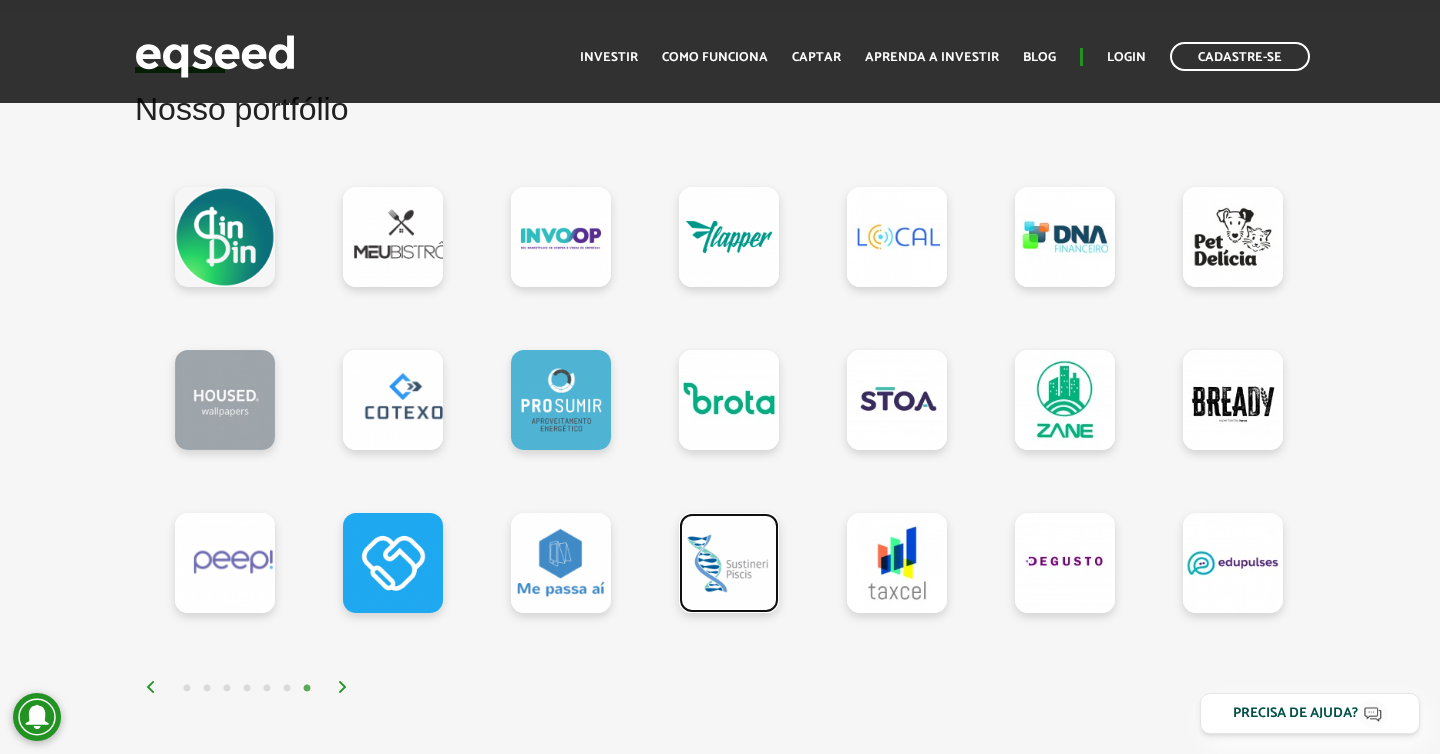click at bounding box center [729, 563] 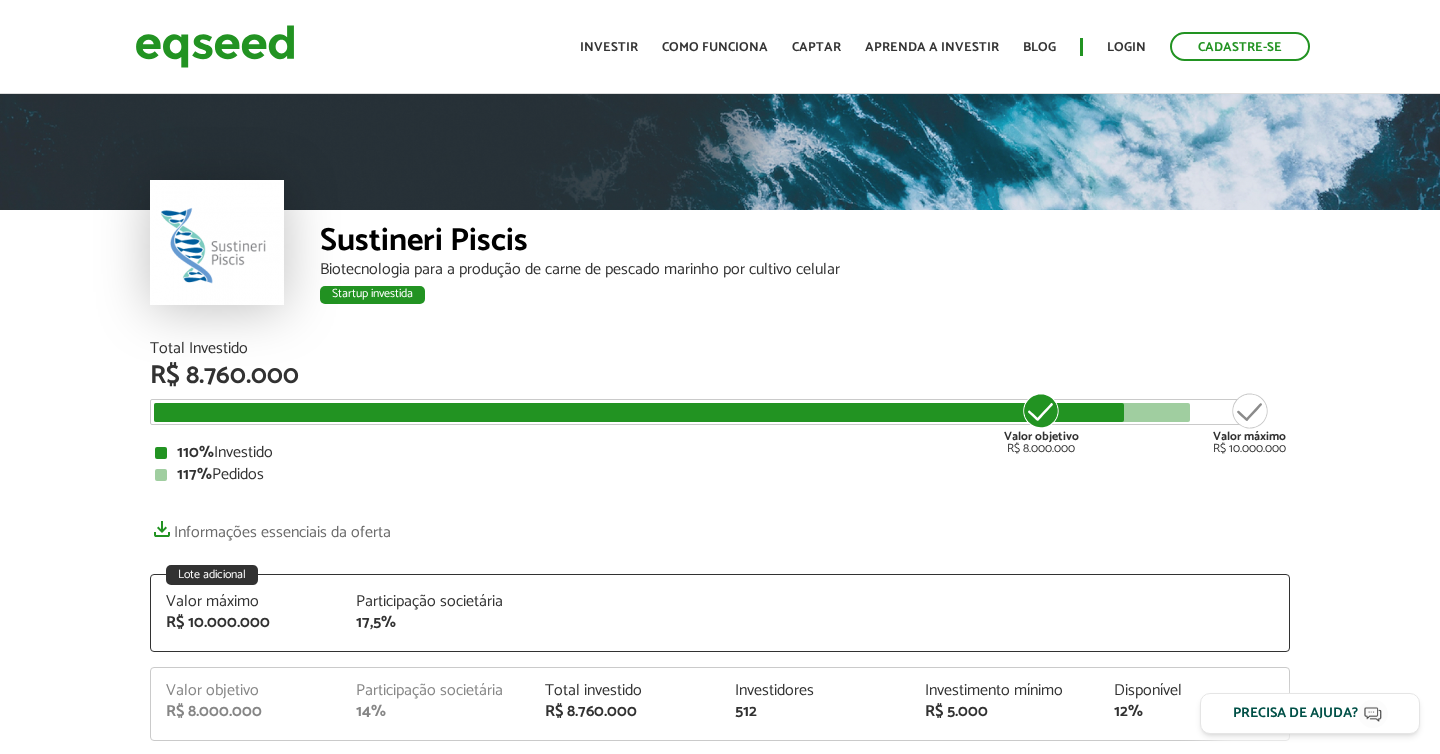 scroll, scrollTop: 0, scrollLeft: 0, axis: both 